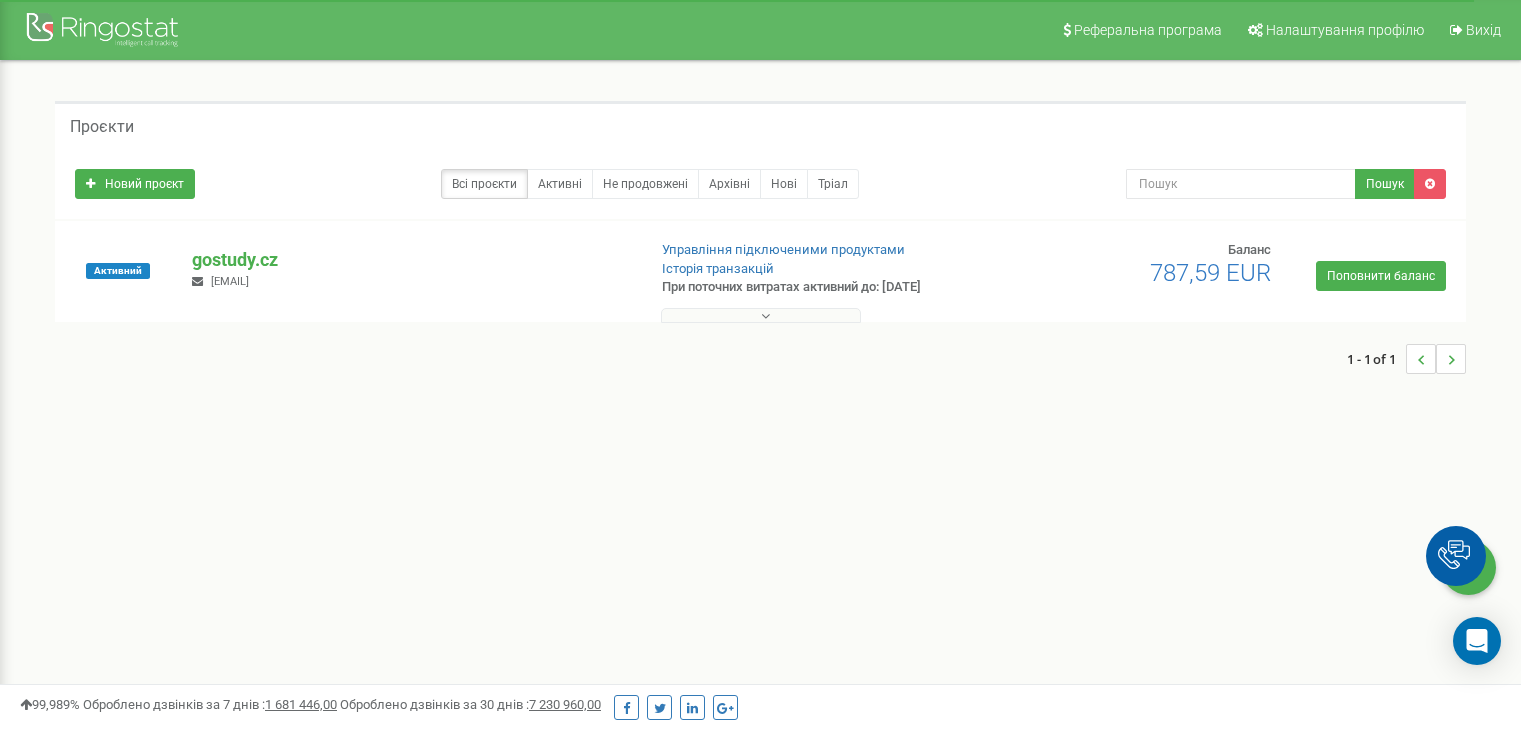 scroll, scrollTop: 0, scrollLeft: 0, axis: both 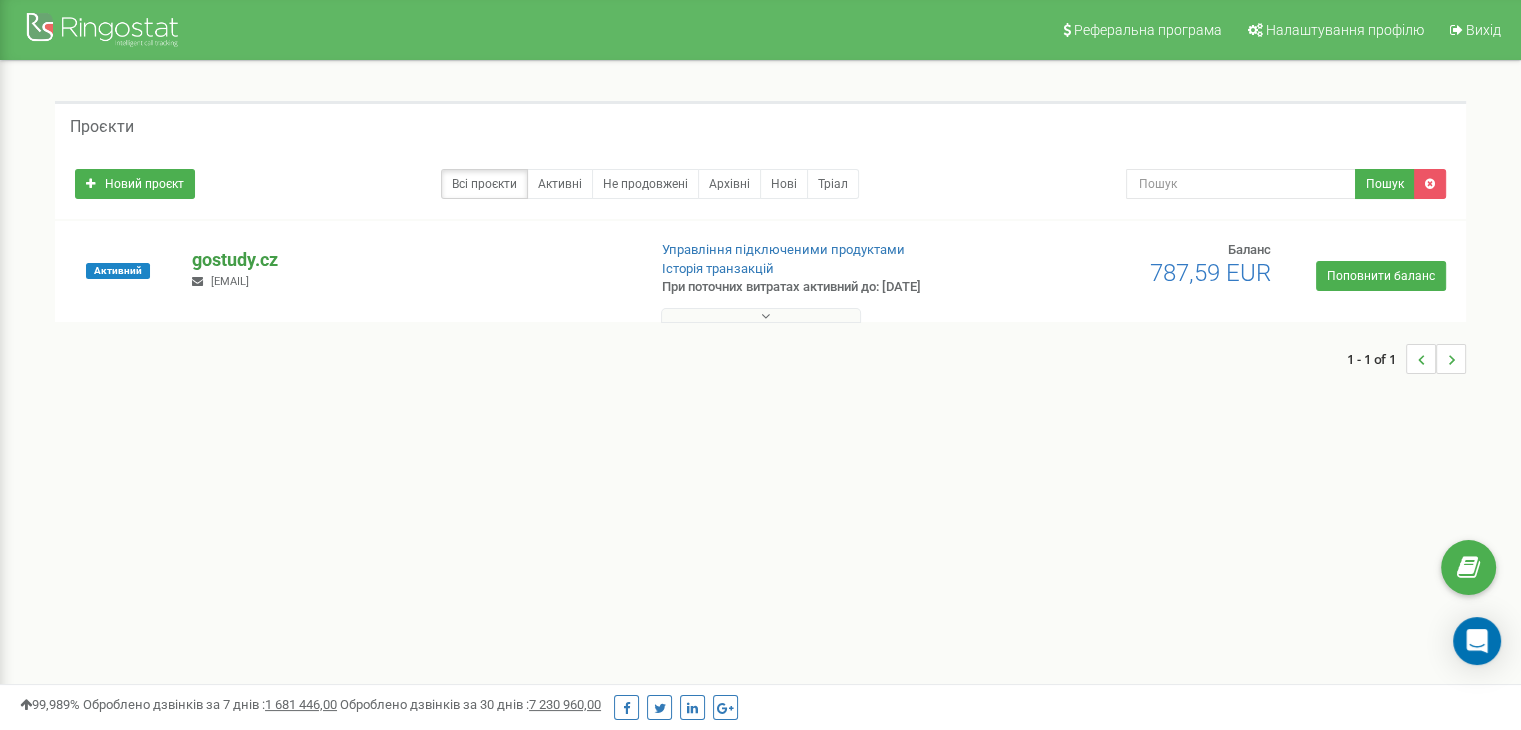 click on "gostudy.cz" at bounding box center (410, 260) 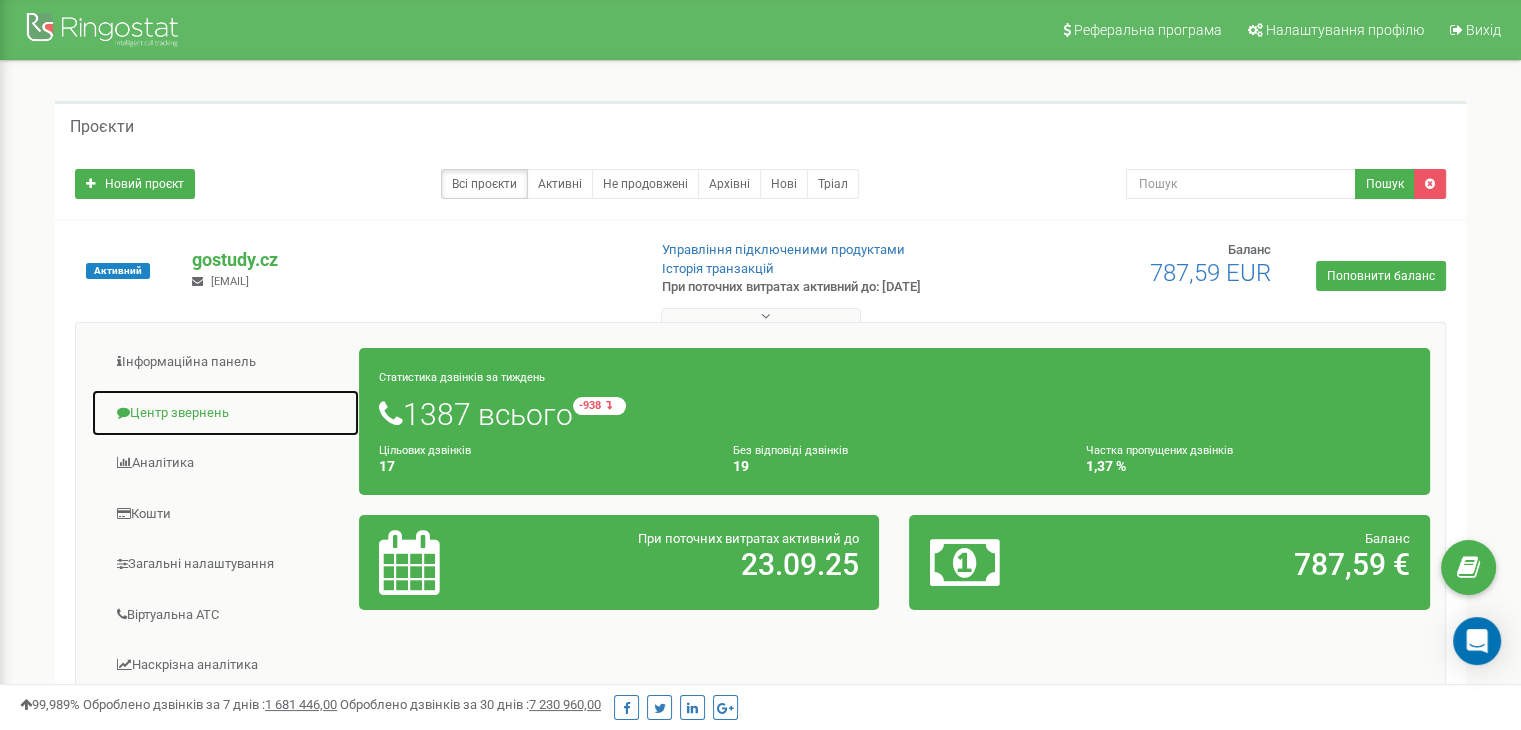 click on "Центр звернень" at bounding box center [225, 413] 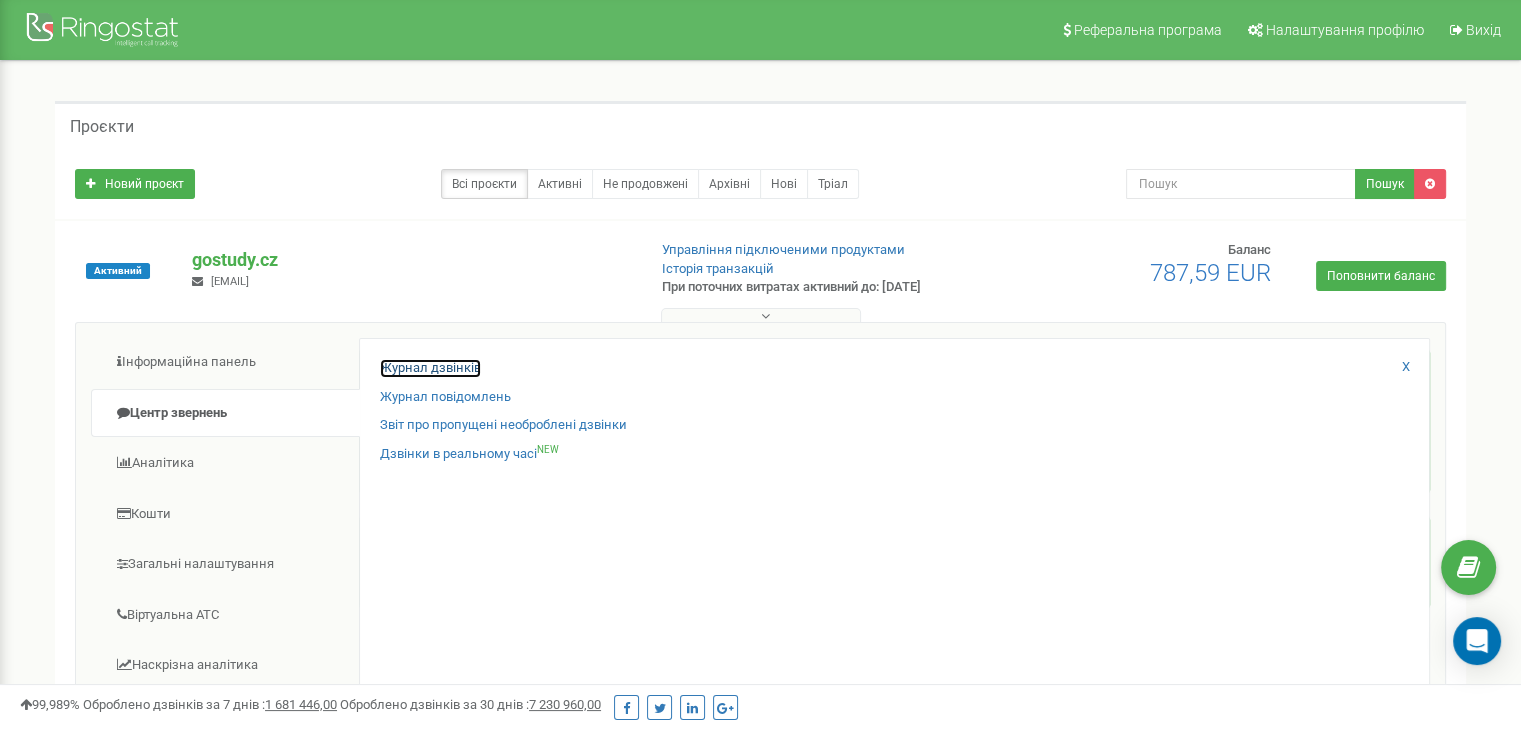 click on "Журнал дзвінків" at bounding box center (430, 368) 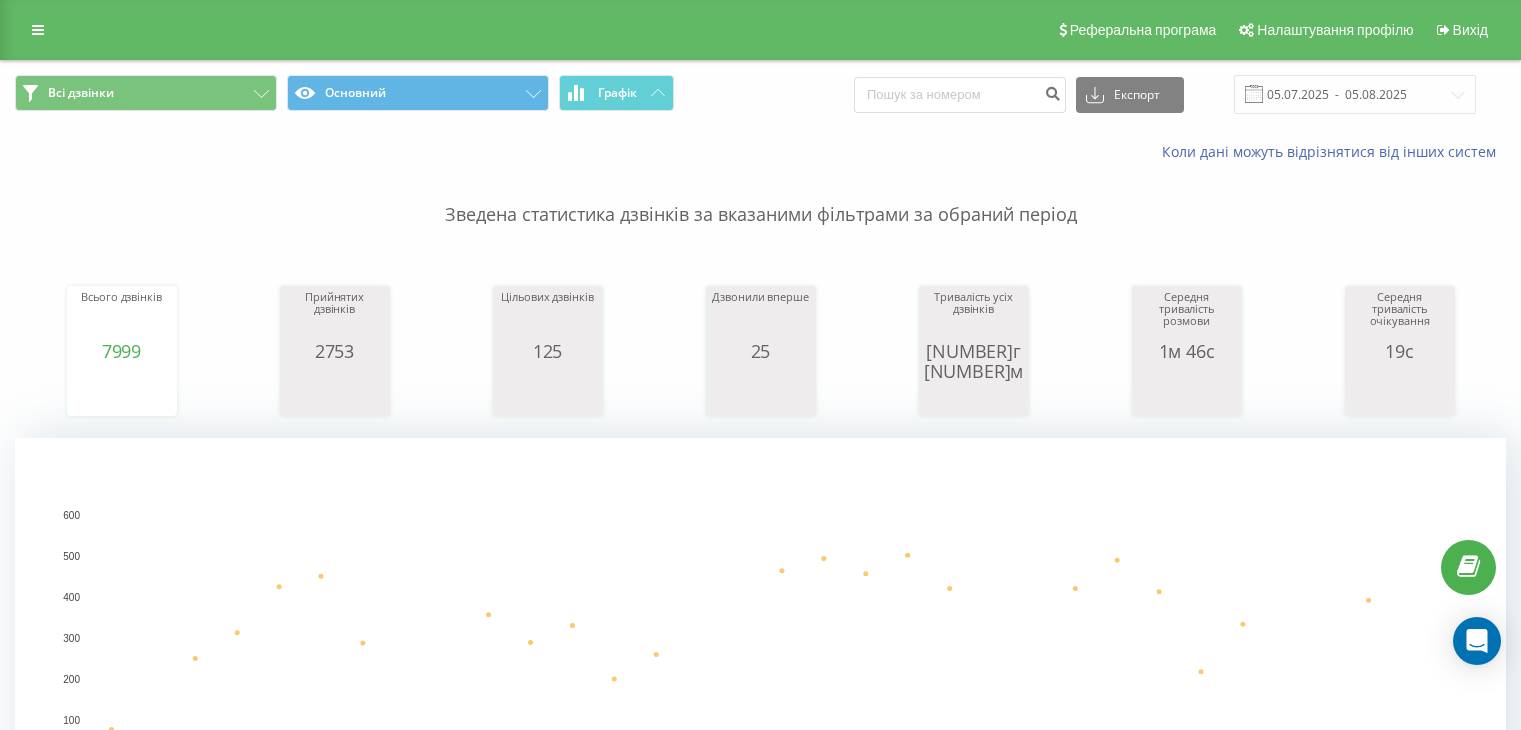 scroll, scrollTop: 0, scrollLeft: 0, axis: both 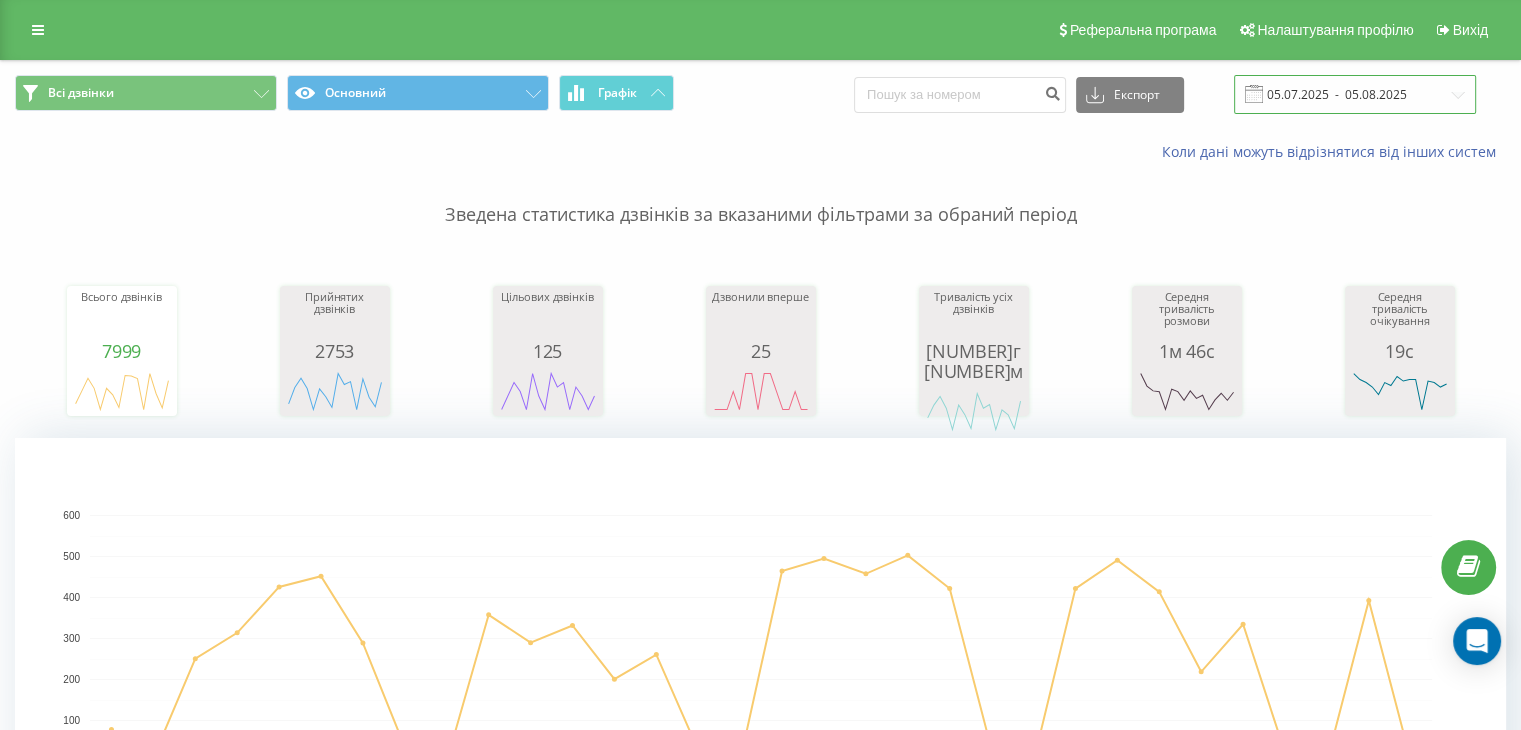 click on "05.07.2025  -  05.08.2025" at bounding box center [1355, 94] 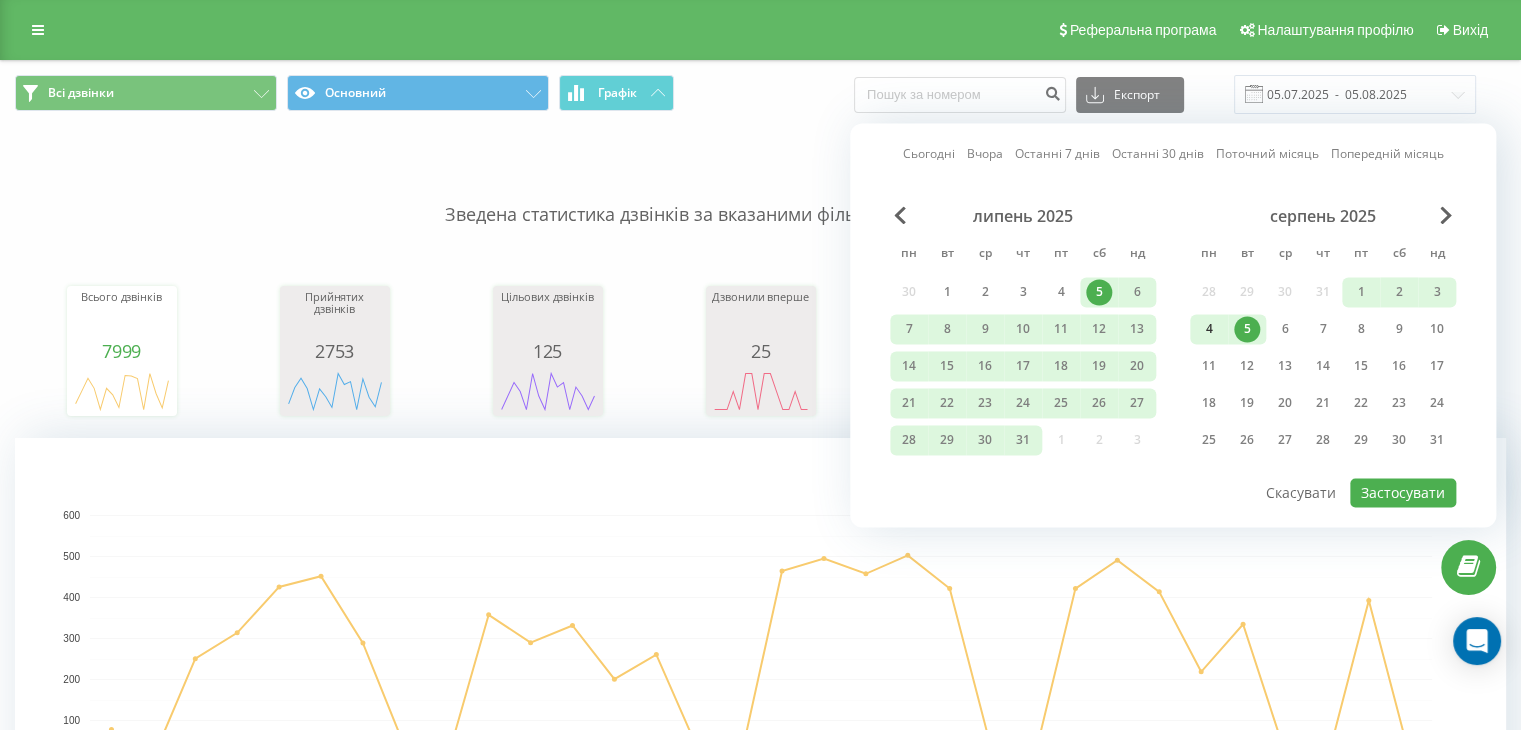 click on "4" at bounding box center [1209, 329] 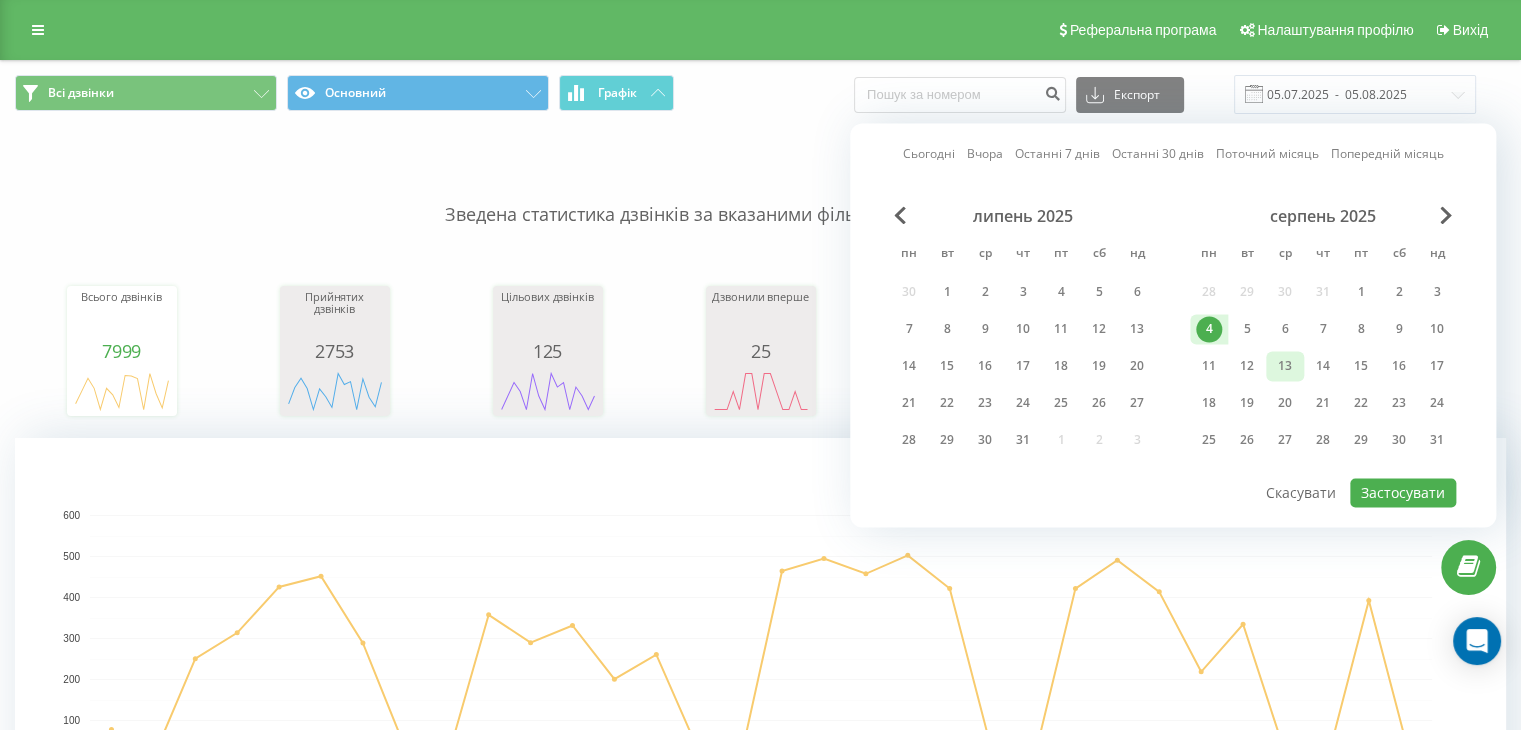 drag, startPoint x: 1214, startPoint y: 332, endPoint x: 1272, endPoint y: 364, distance: 66.24198 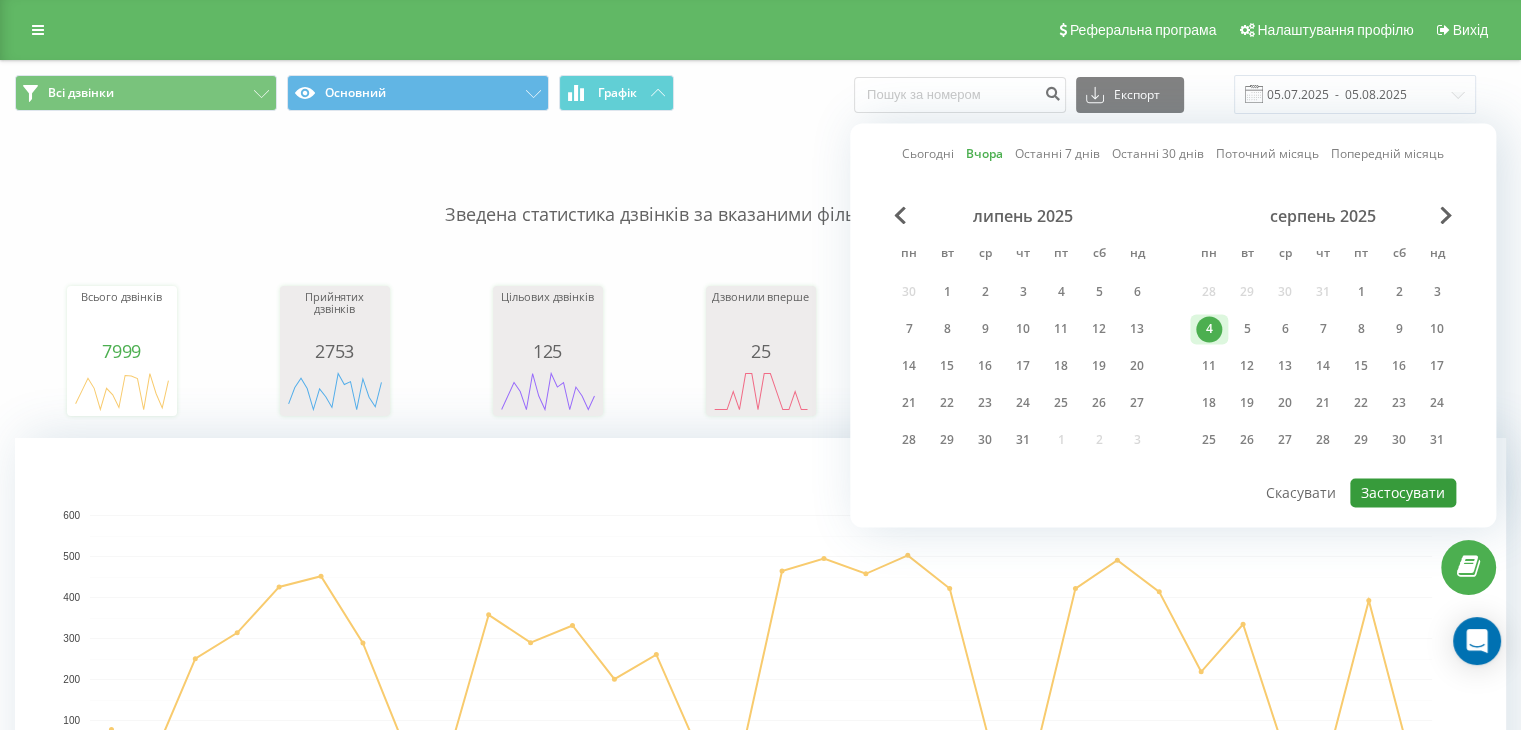 click on "Застосувати" at bounding box center [1403, 492] 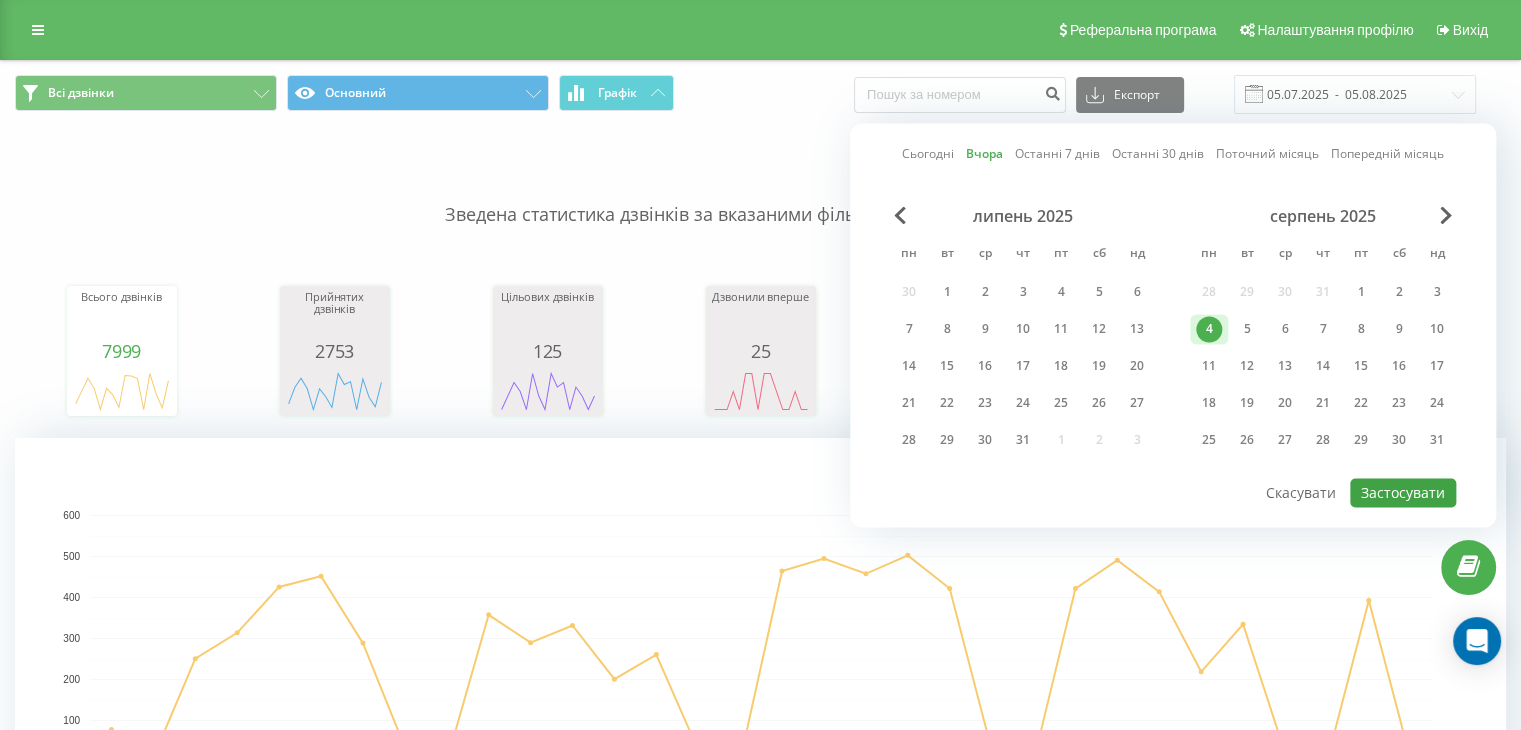 type on "04.08.2025  -  04.08.2025" 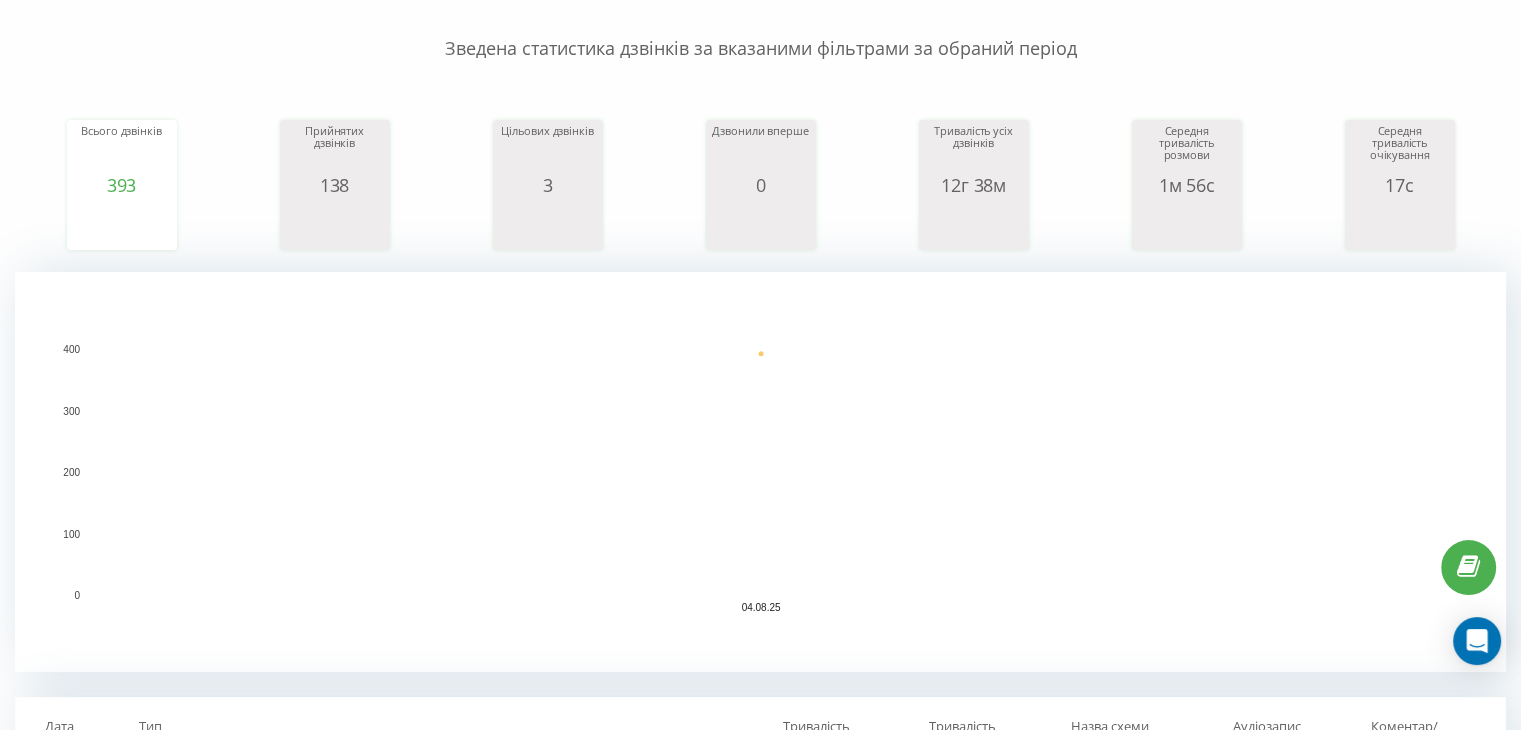 scroll, scrollTop: 481, scrollLeft: 0, axis: vertical 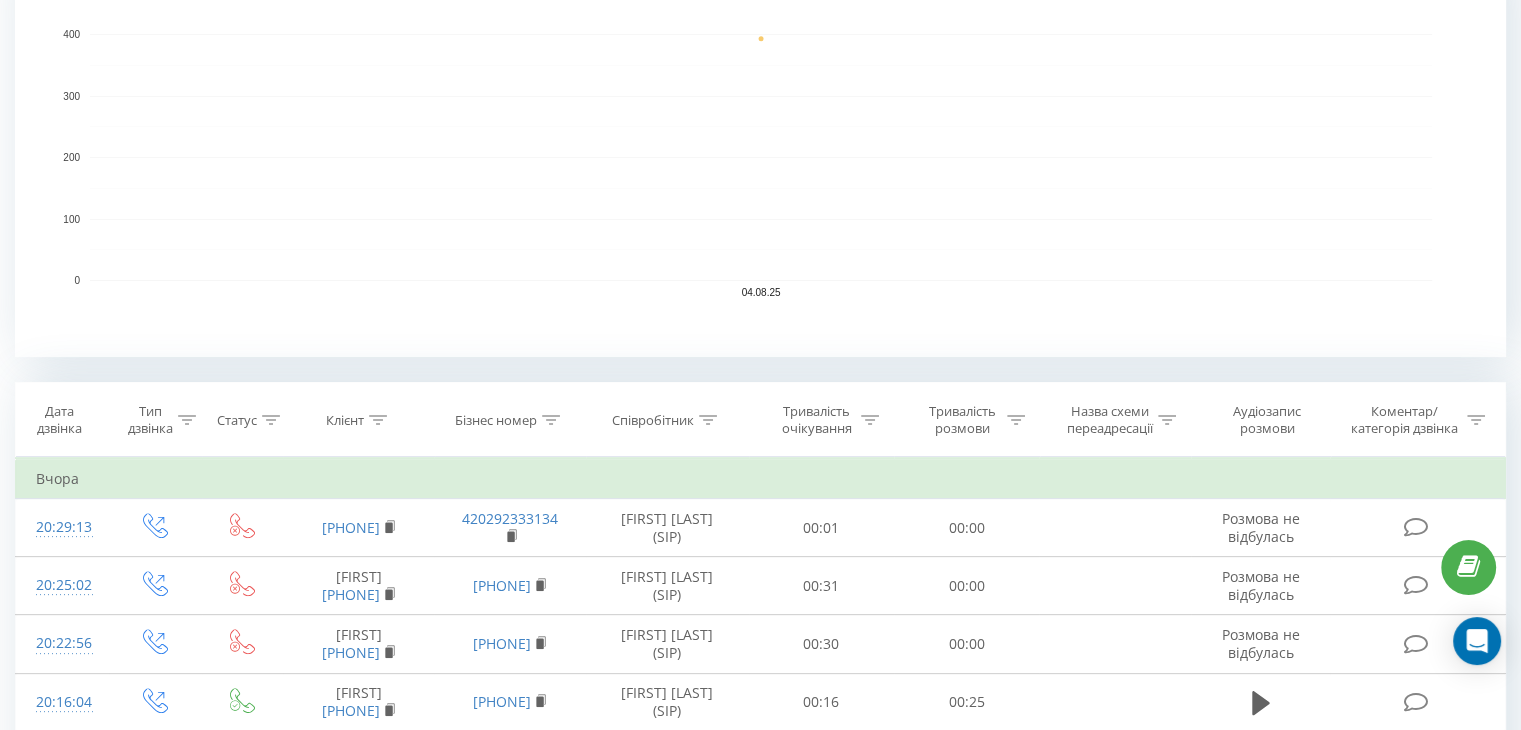 click 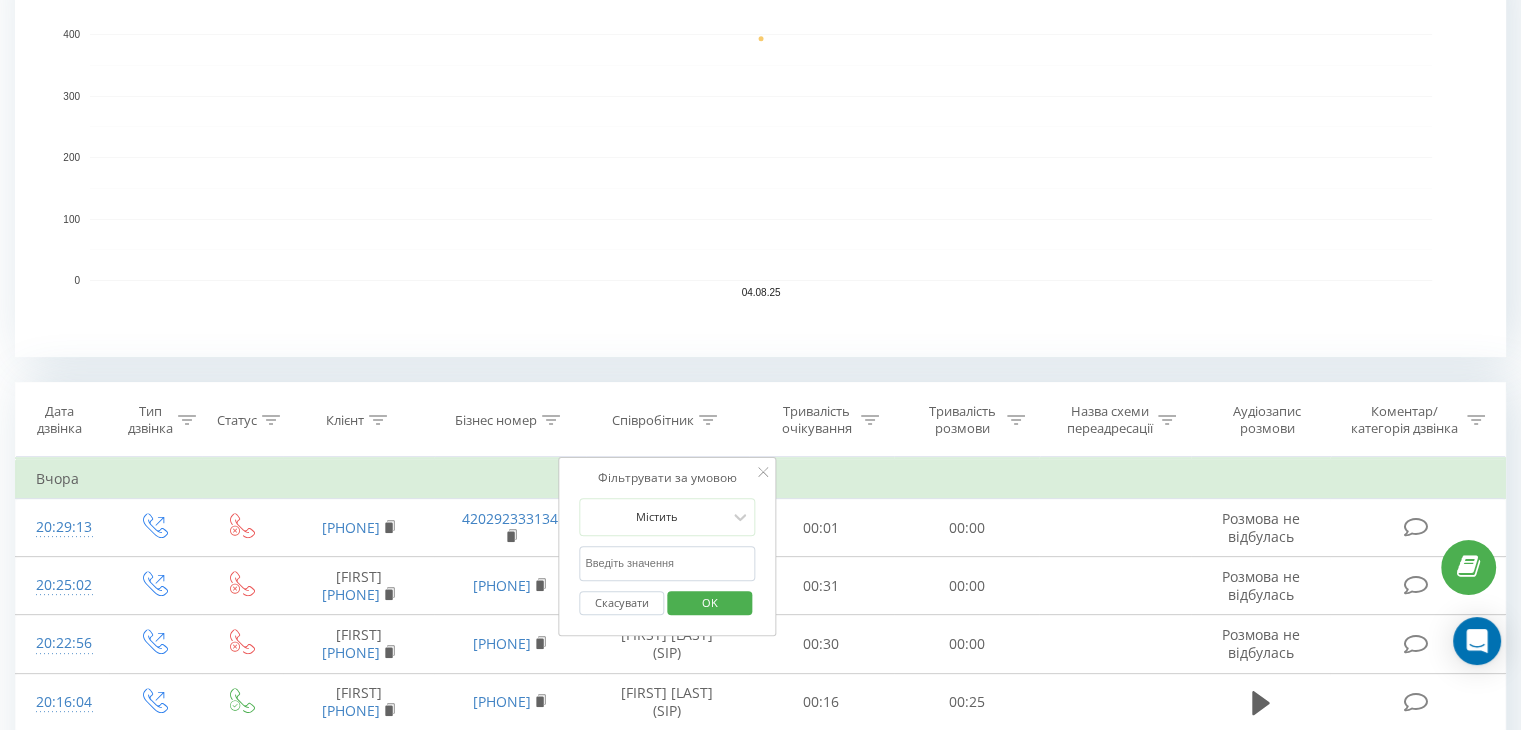 click at bounding box center [667, 563] 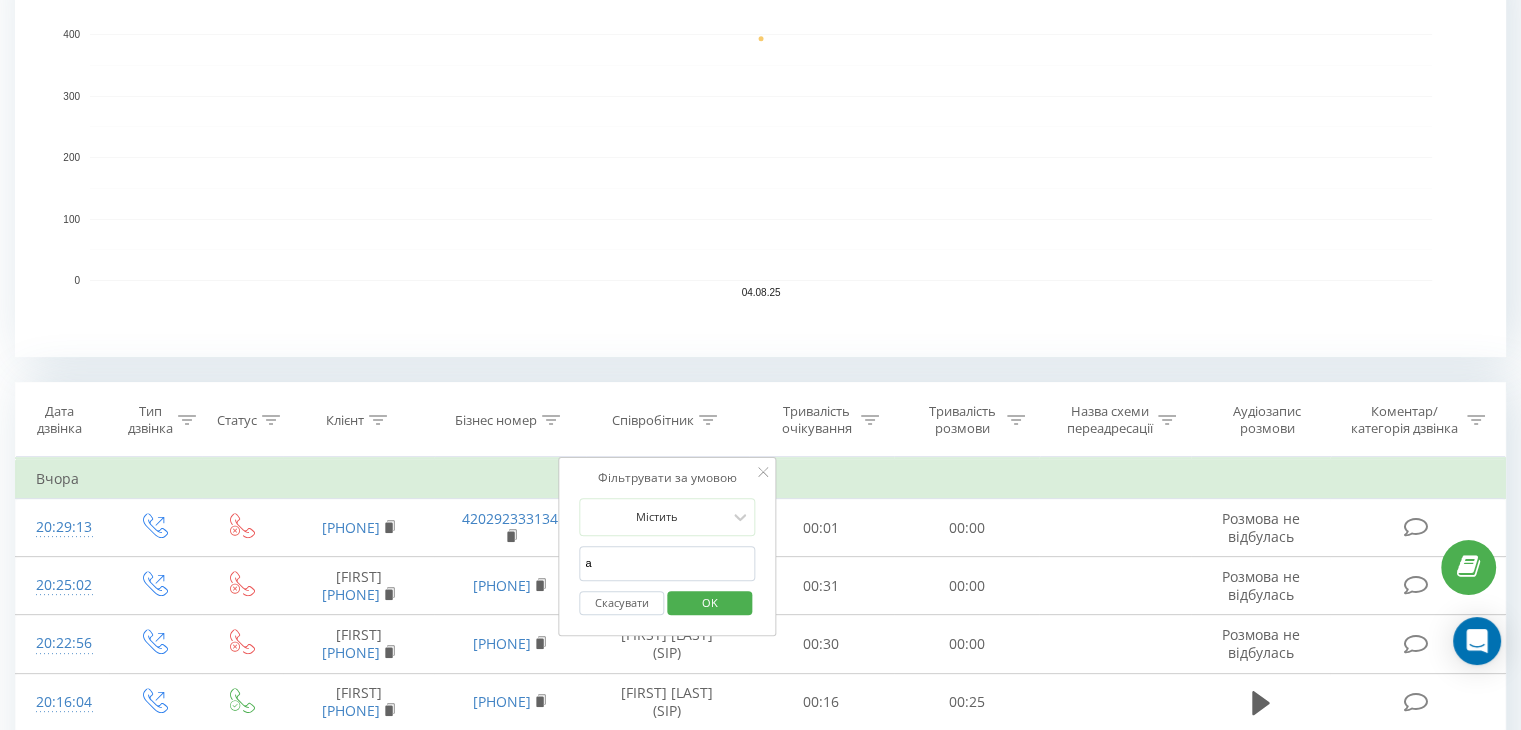 type on "[FIRST] [LAST]" 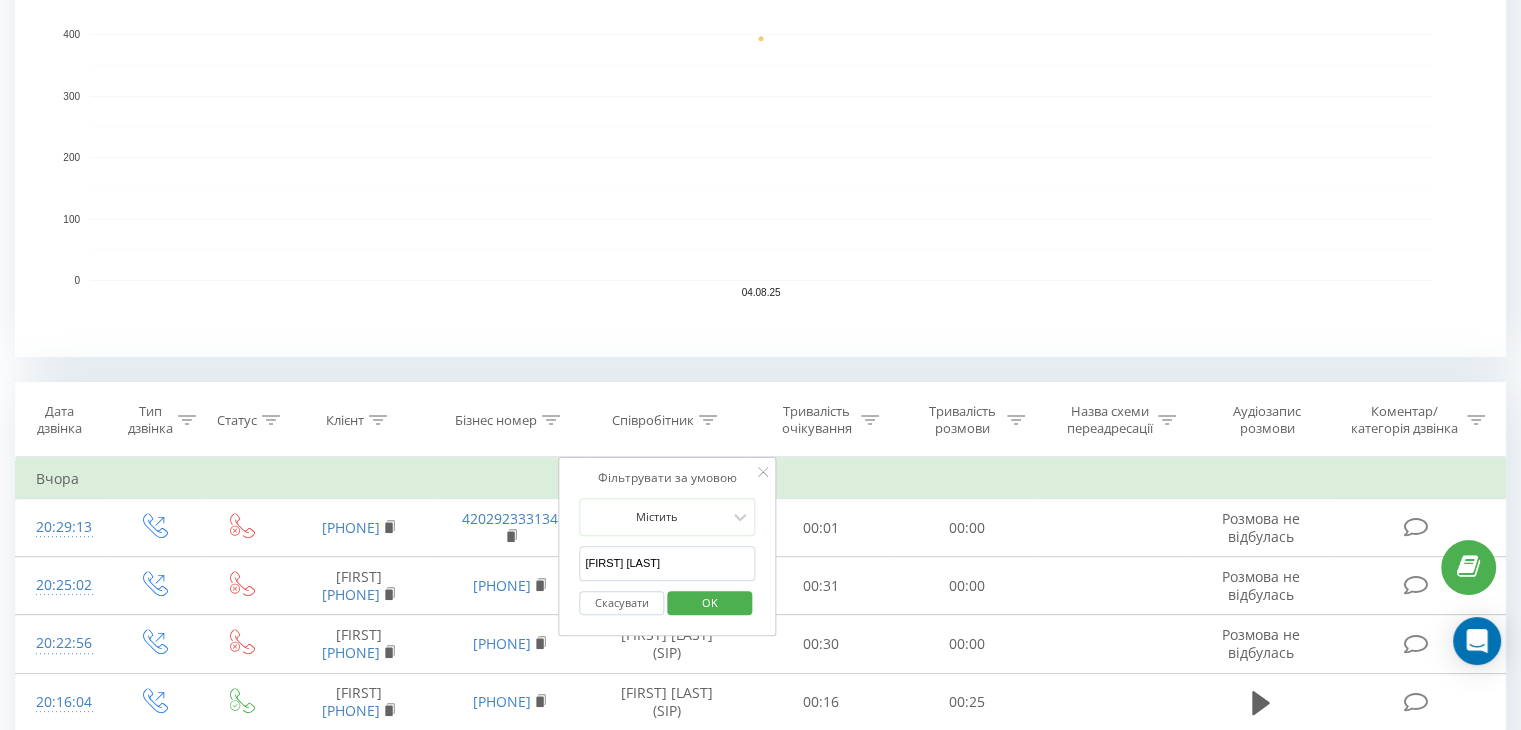 click on "OK" at bounding box center (710, 602) 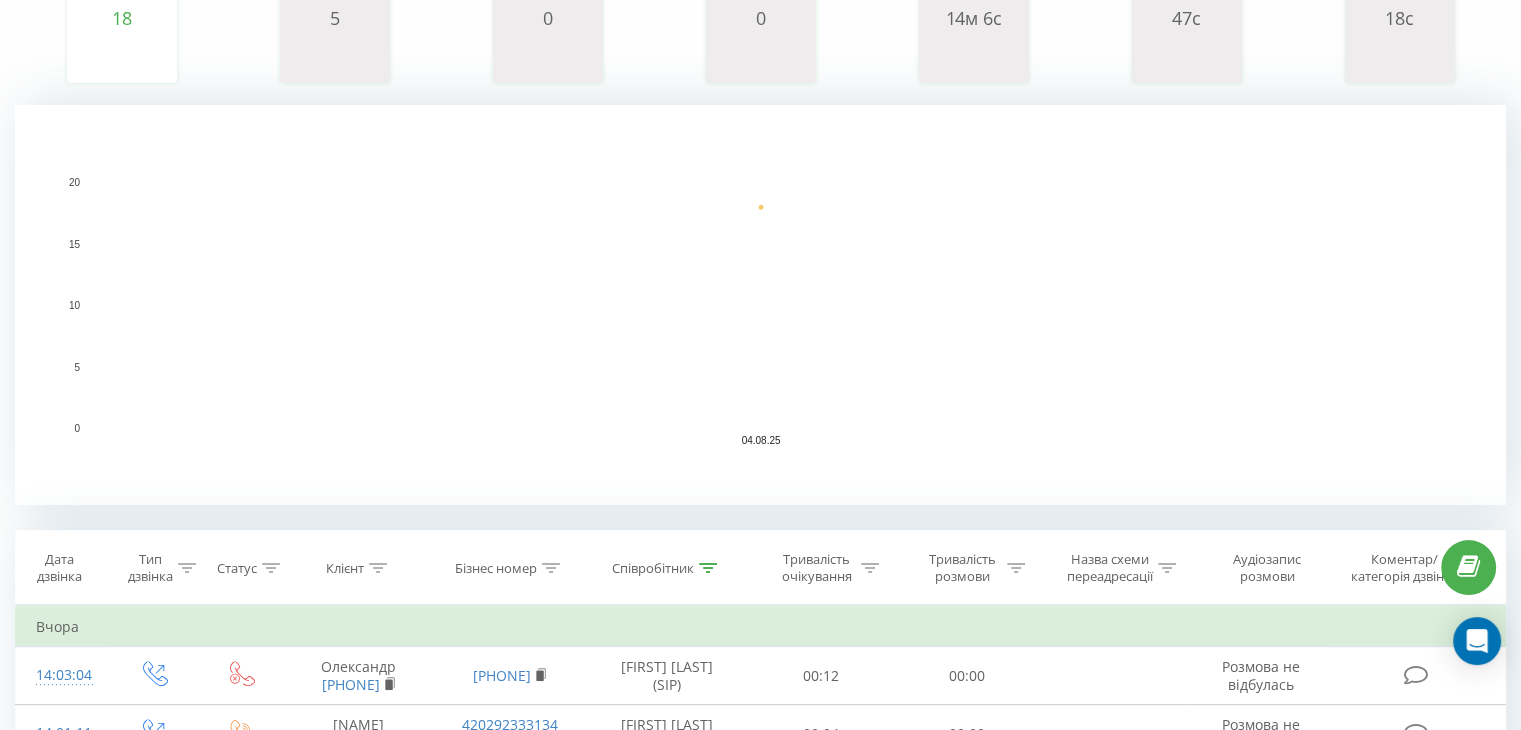 scroll, scrollTop: 666, scrollLeft: 0, axis: vertical 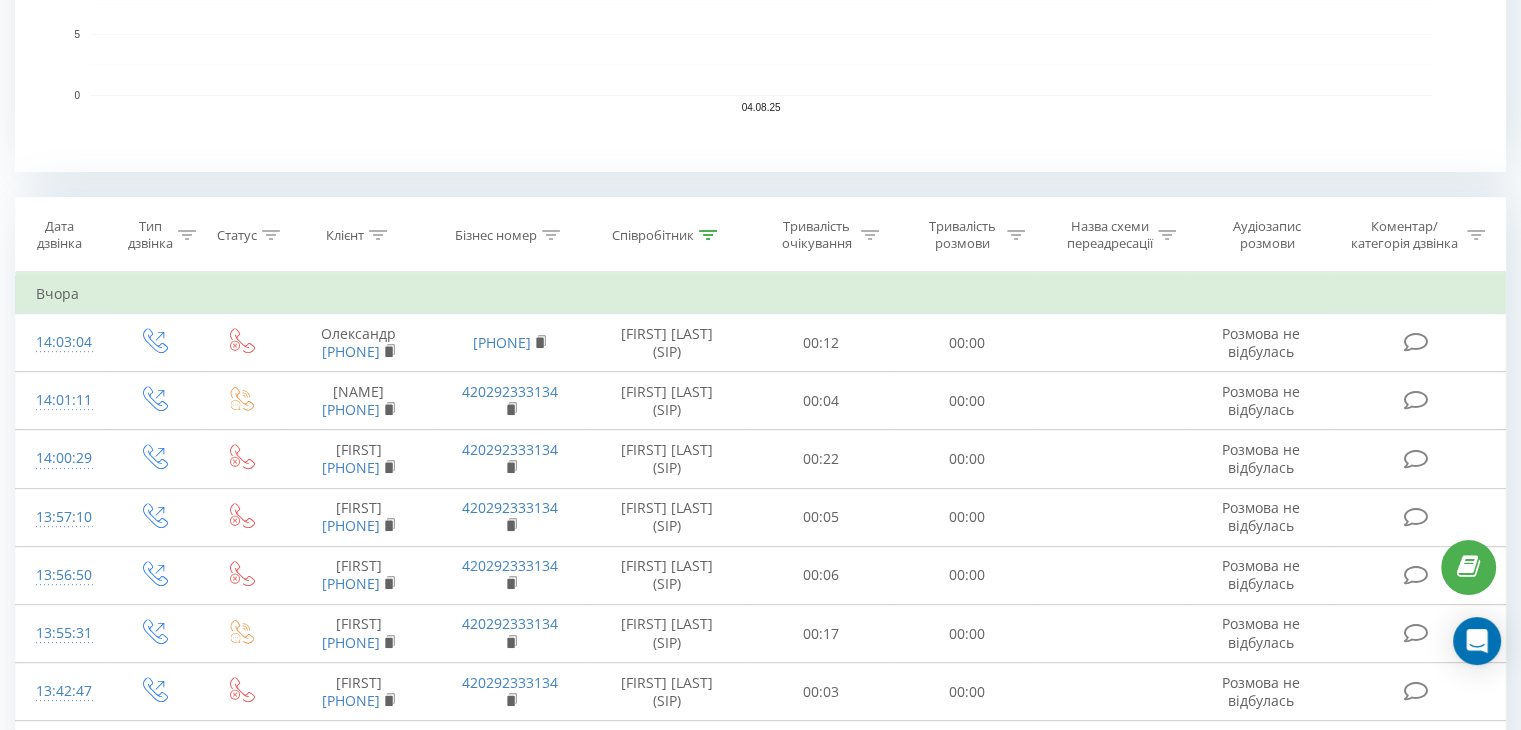 click on "Тривалість розмови" at bounding box center [967, 235] 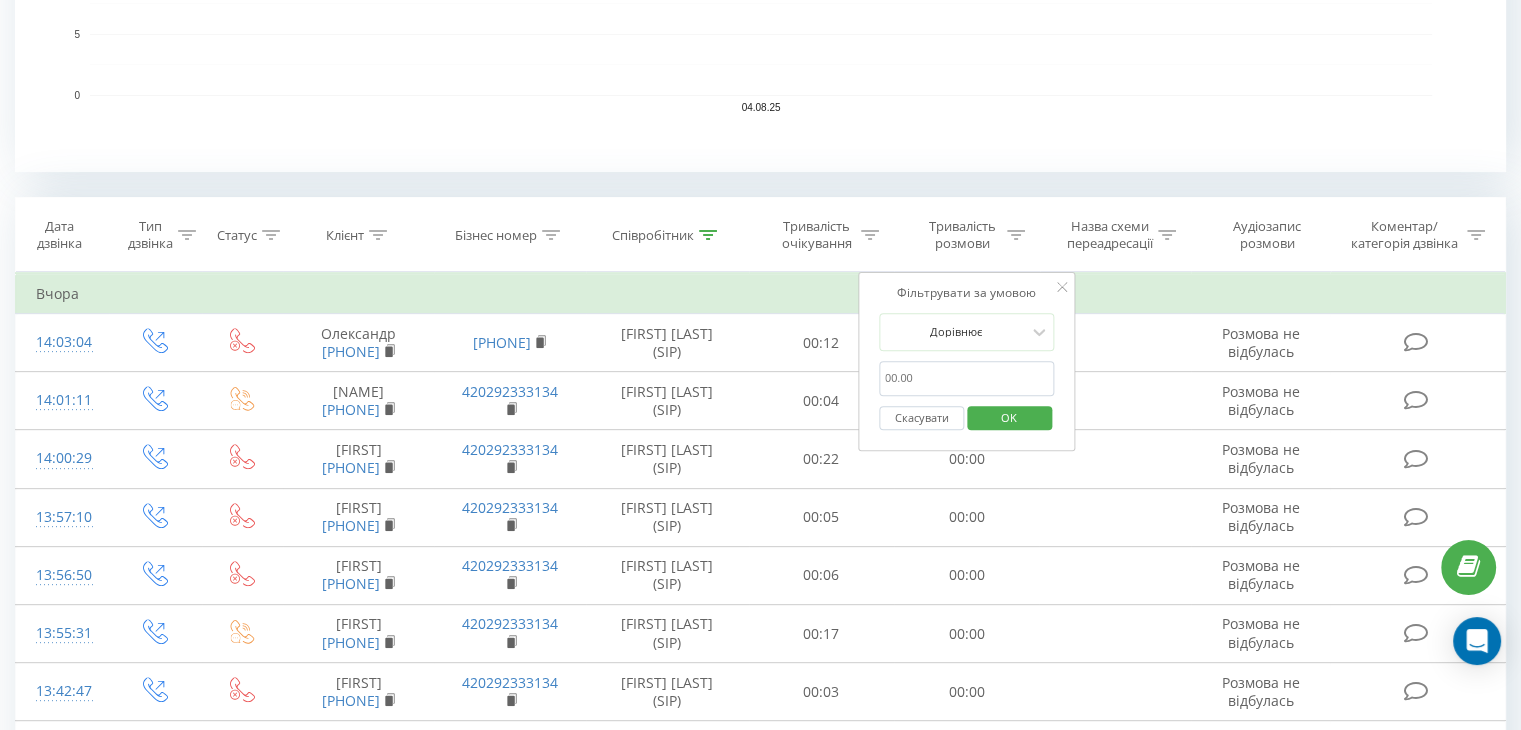 click at bounding box center [967, 378] 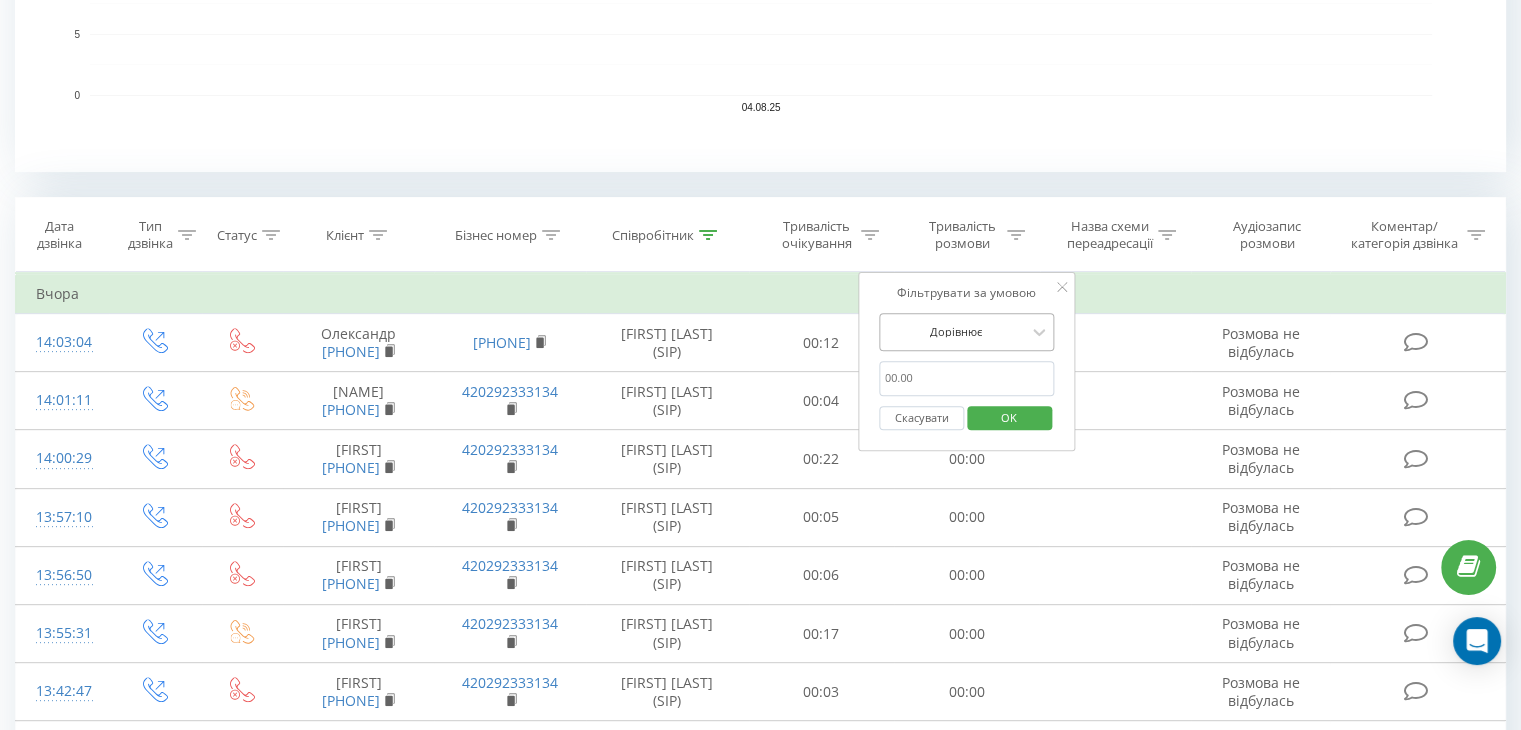 click on "Дорівнює" at bounding box center [956, 332] 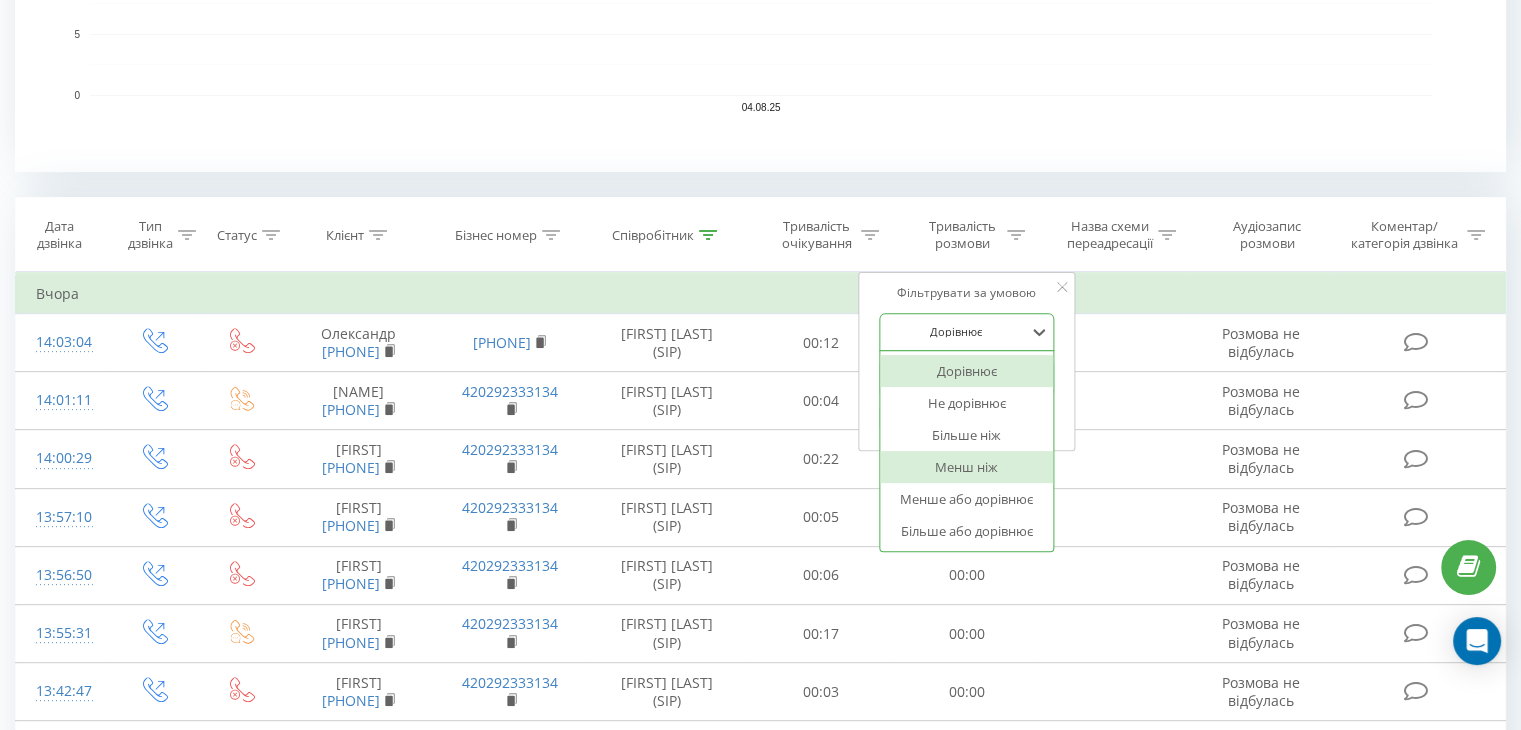 click on "Більше ніж" at bounding box center [967, 435] 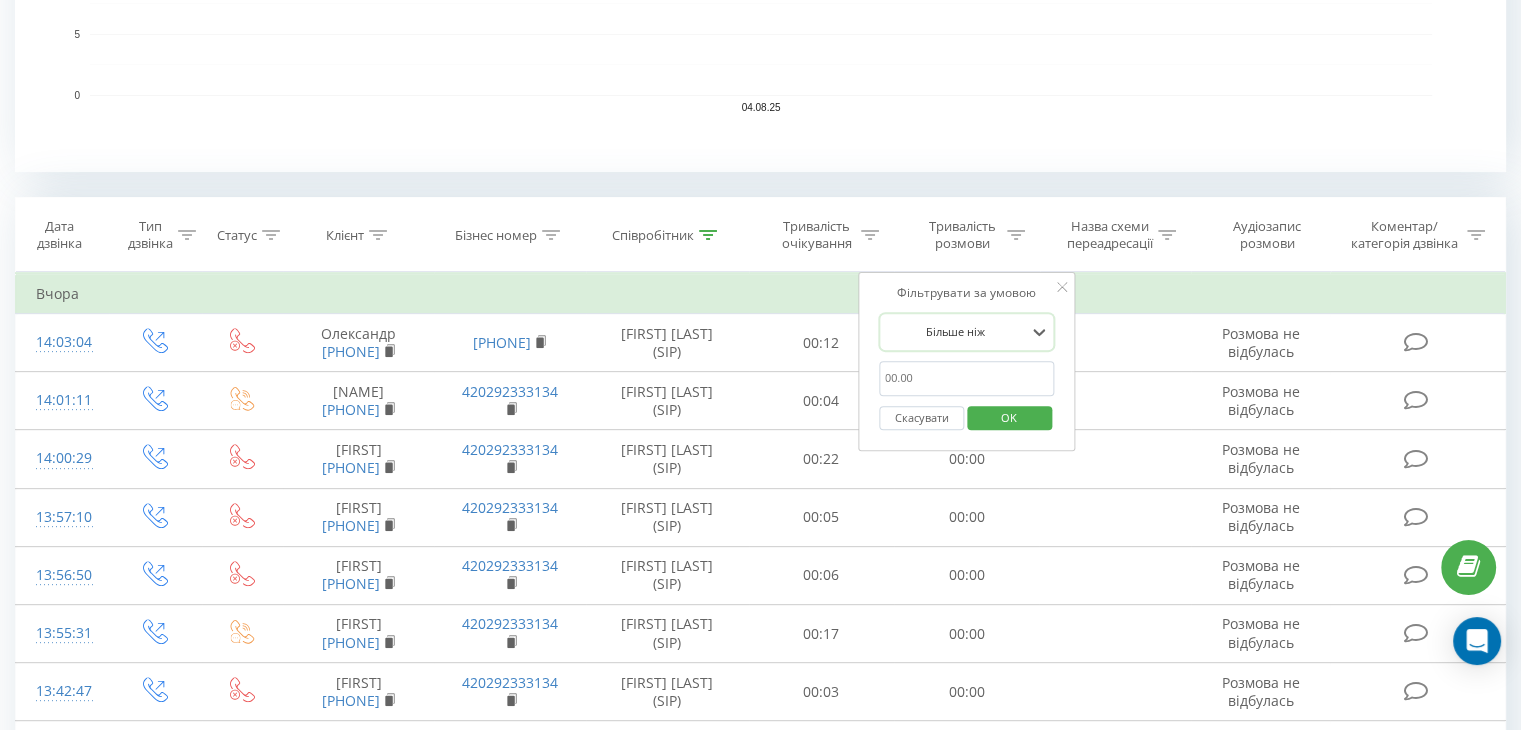click at bounding box center (967, 378) 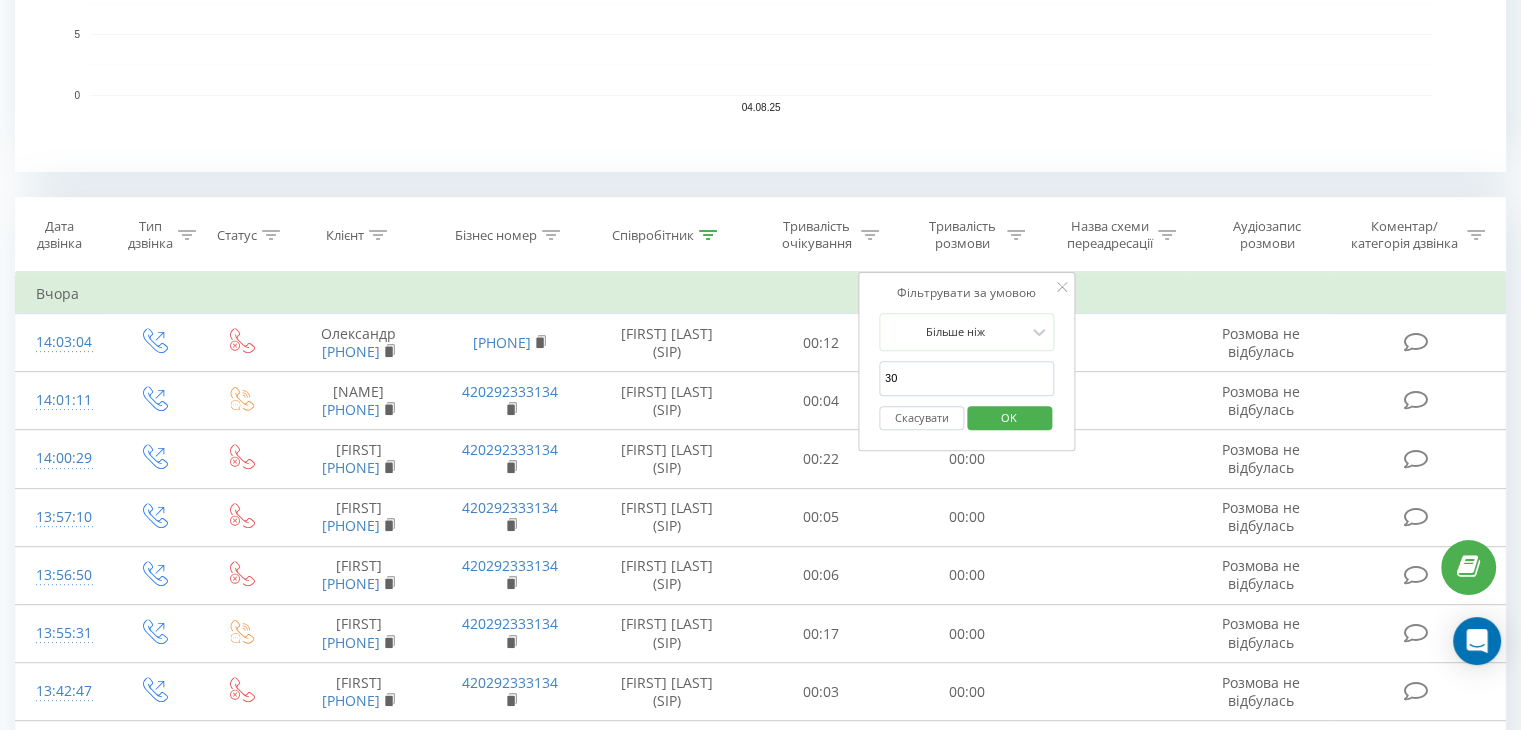 type on "30" 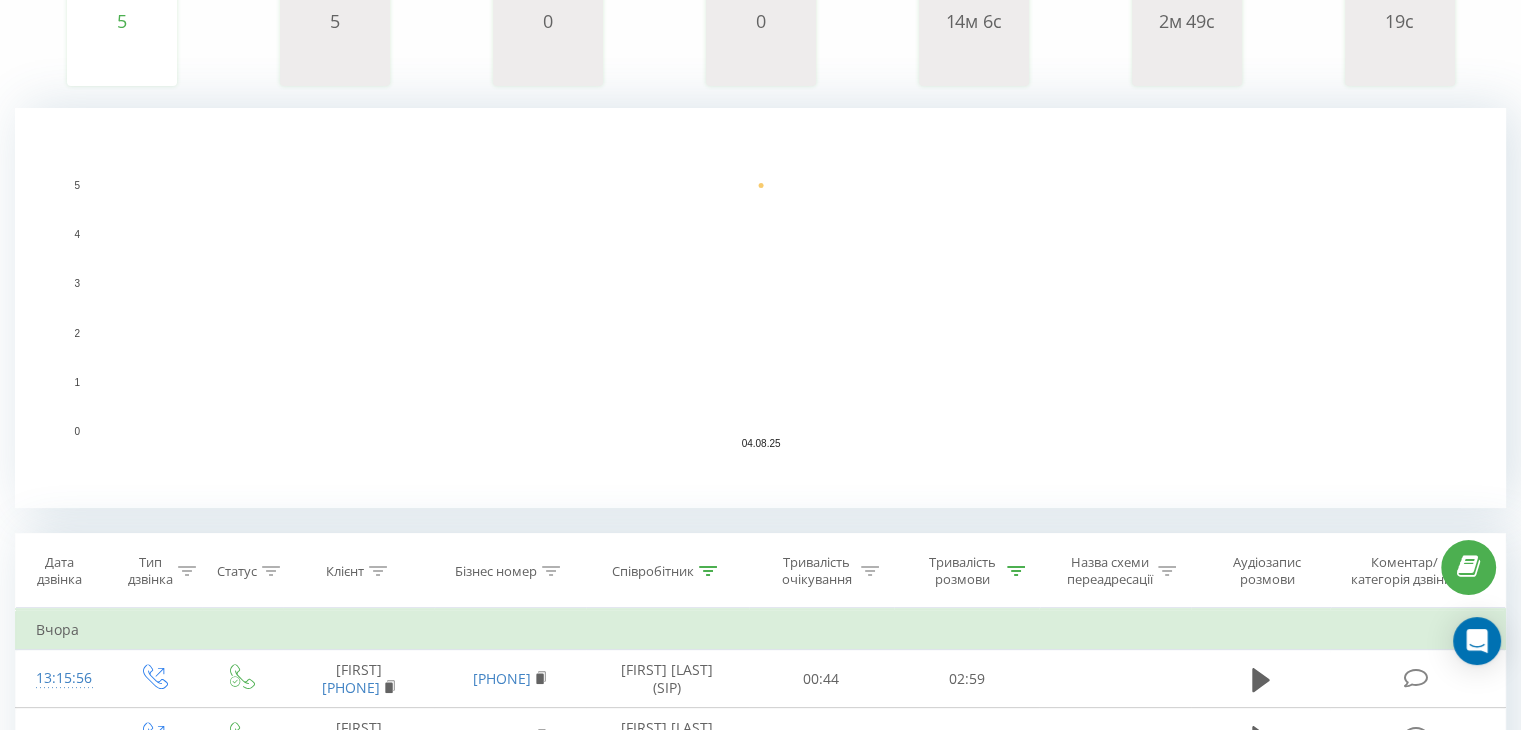 scroll, scrollTop: 333, scrollLeft: 0, axis: vertical 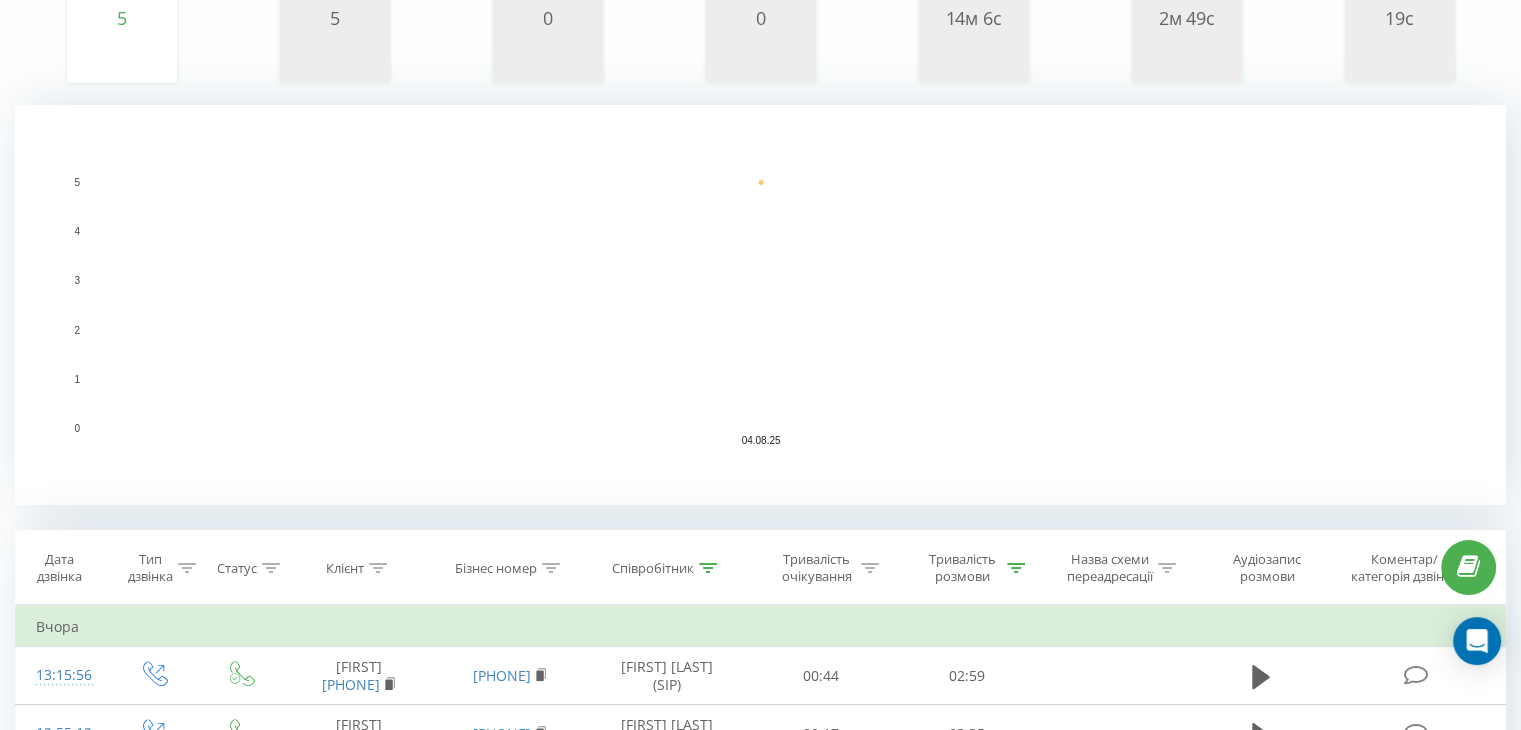 click on "Співробітник" at bounding box center (653, 568) 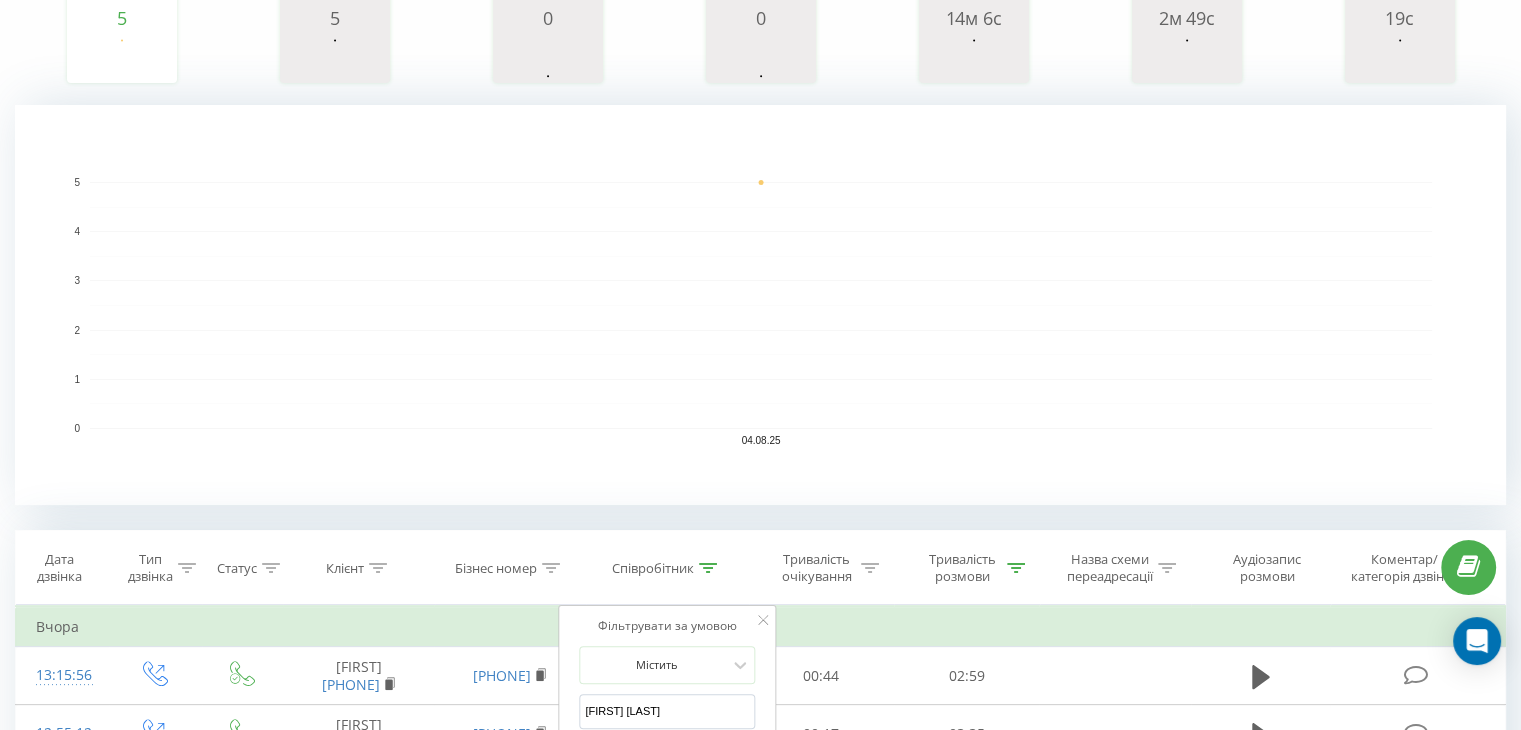 click 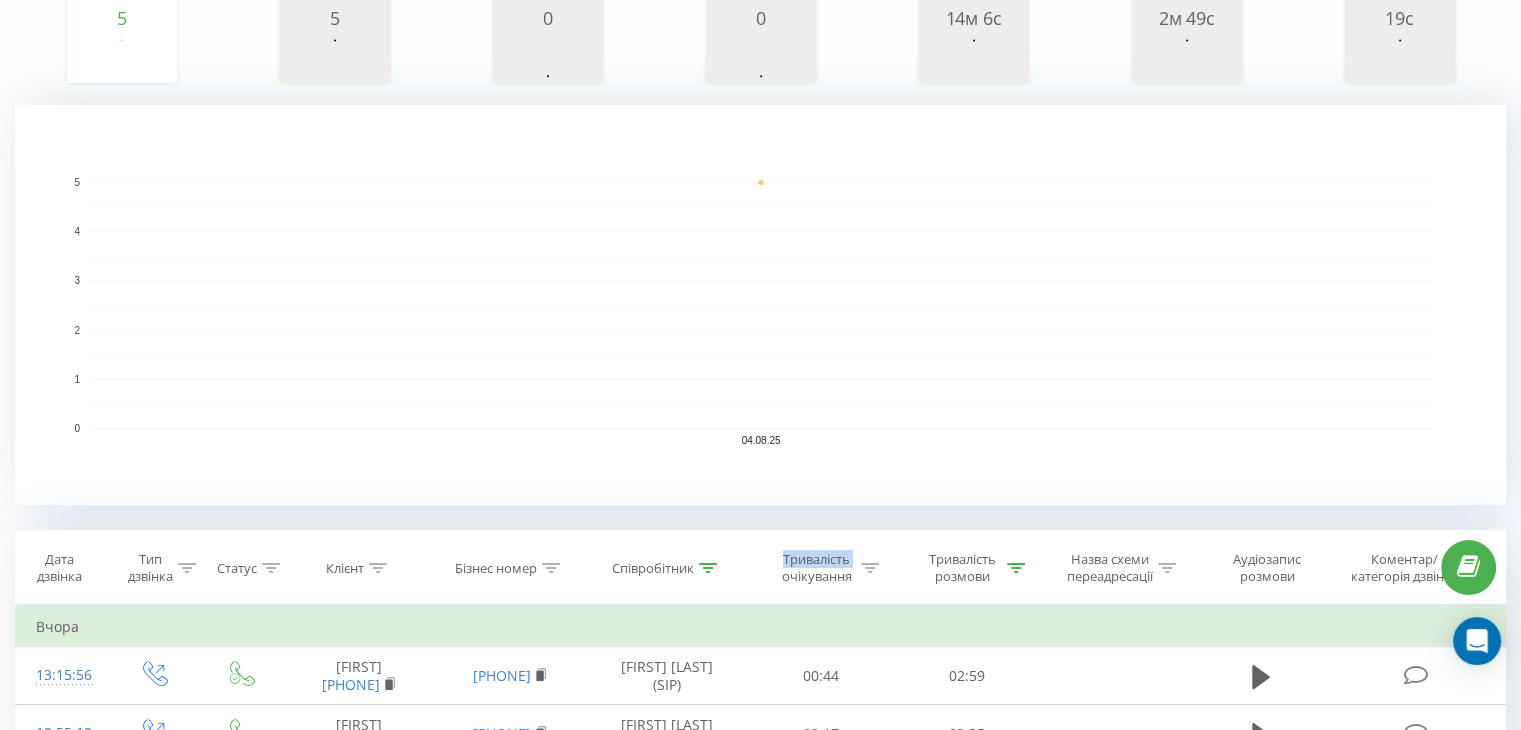 click 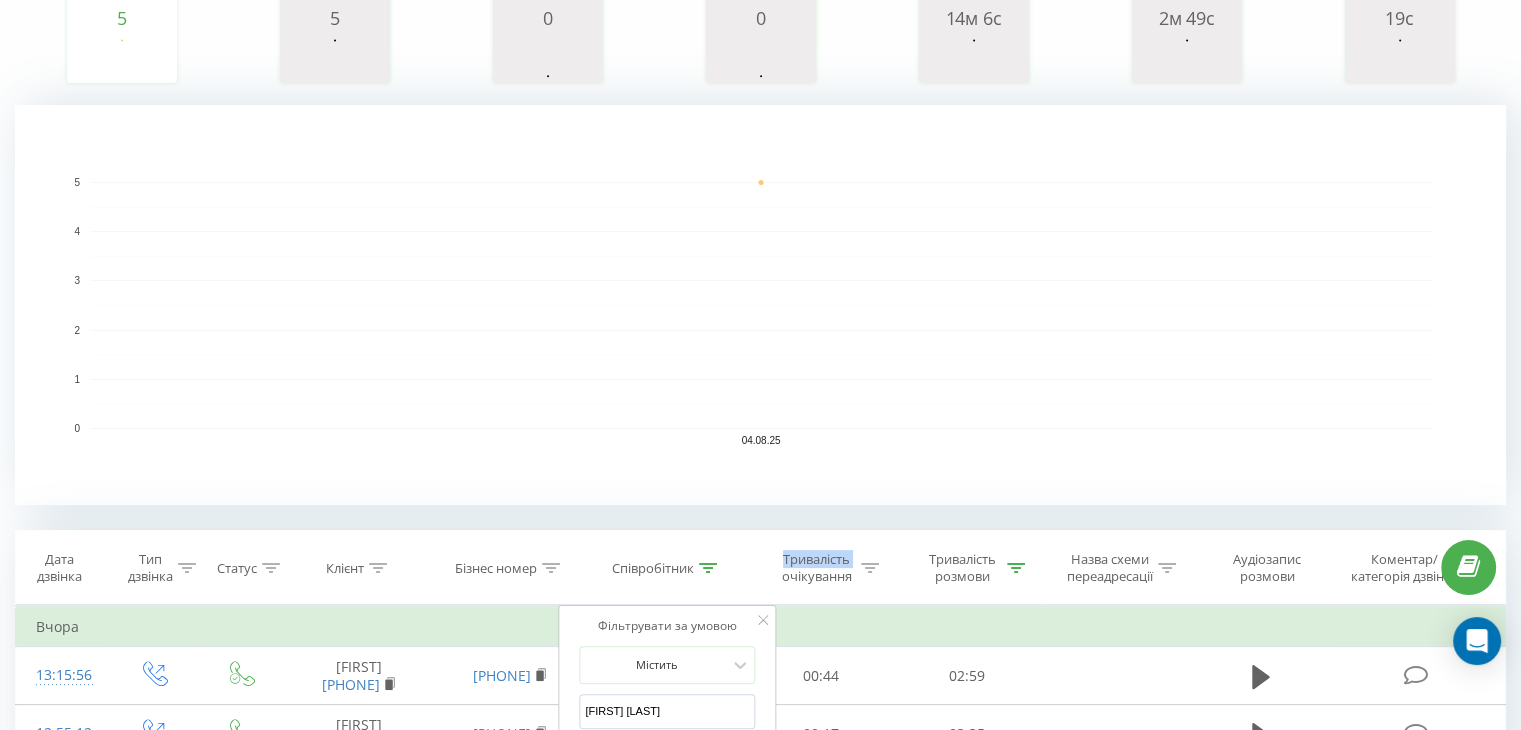 scroll, scrollTop: 666, scrollLeft: 0, axis: vertical 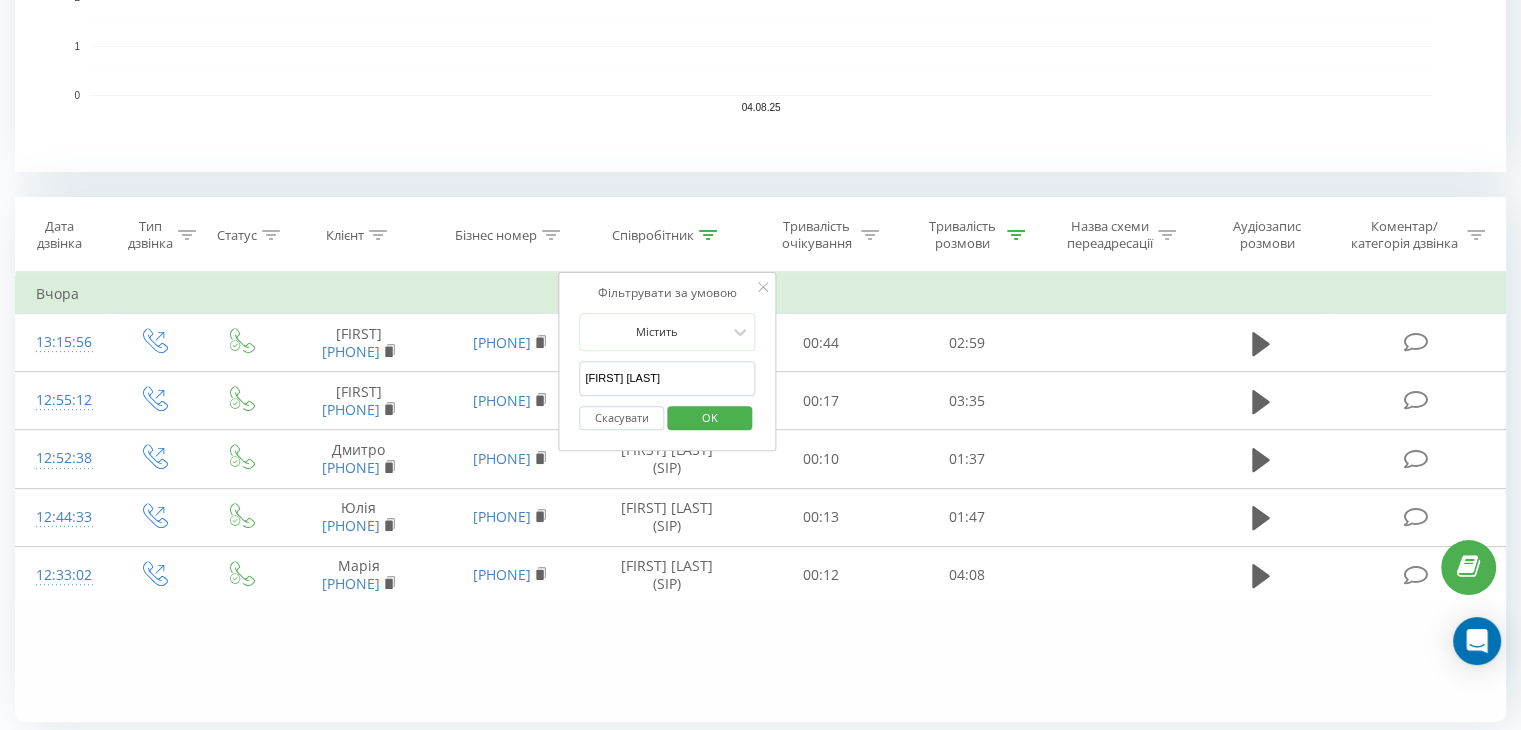 click on "[FIRST] [LAST]" at bounding box center [667, 378] 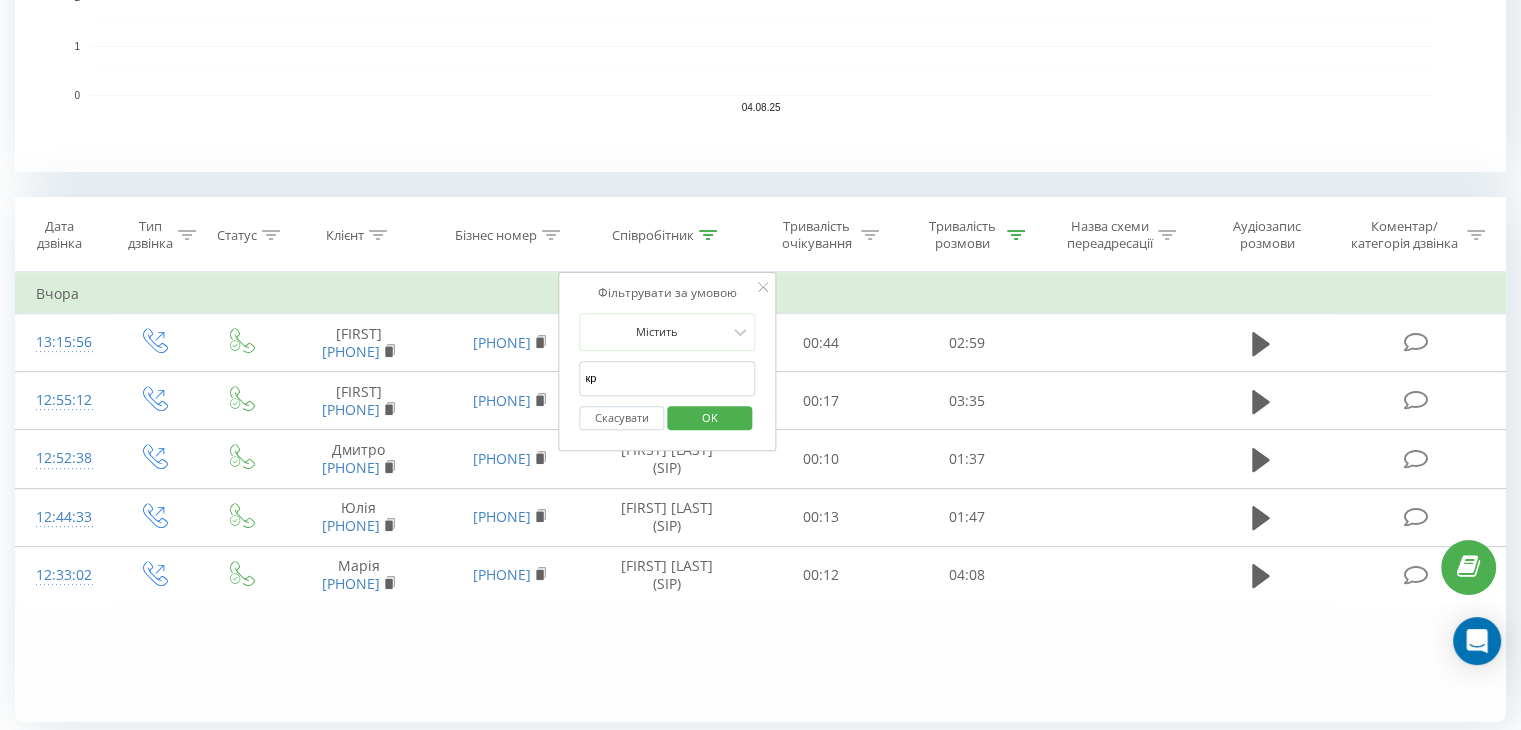 type on "[FIRST] [LAST] (SIP)" 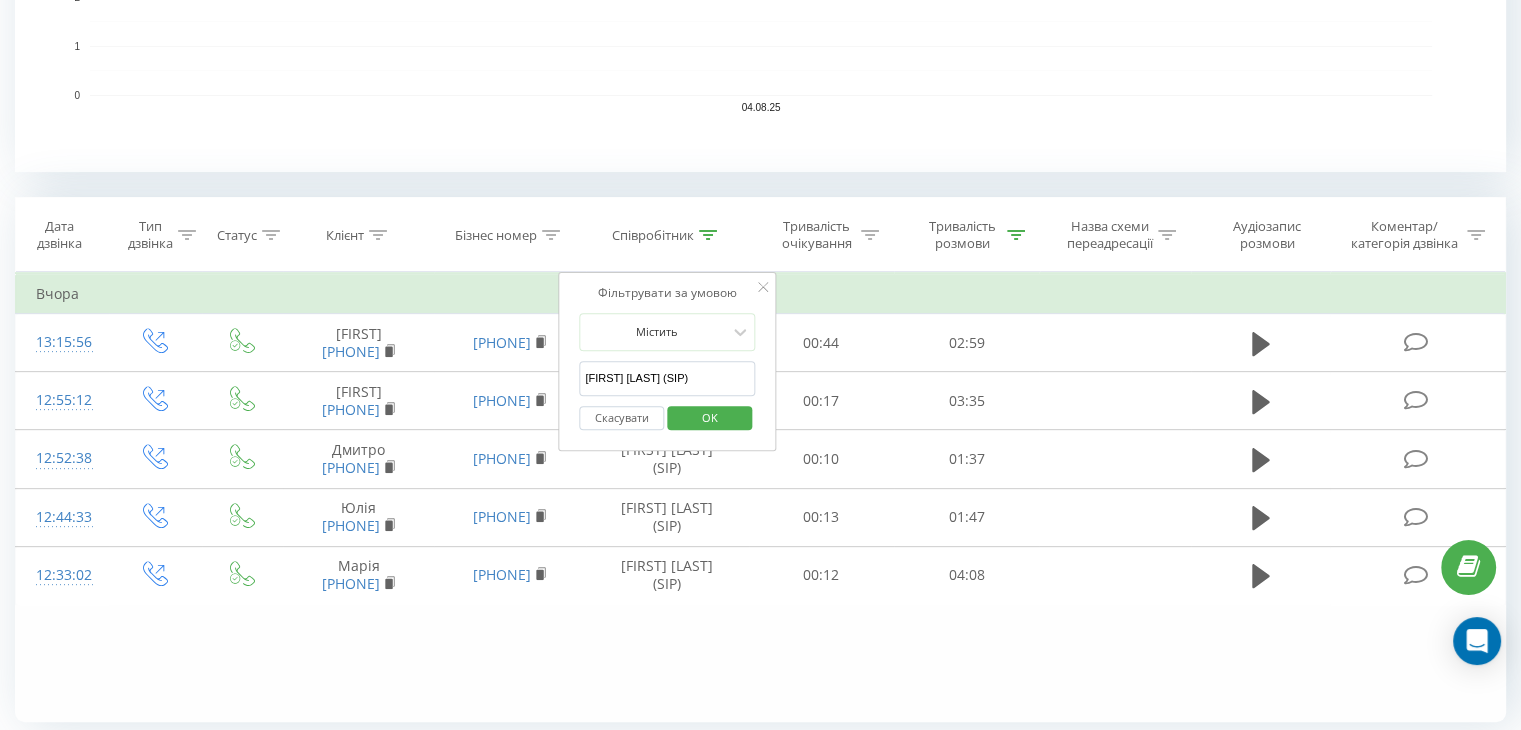 click on "OK" at bounding box center [710, 417] 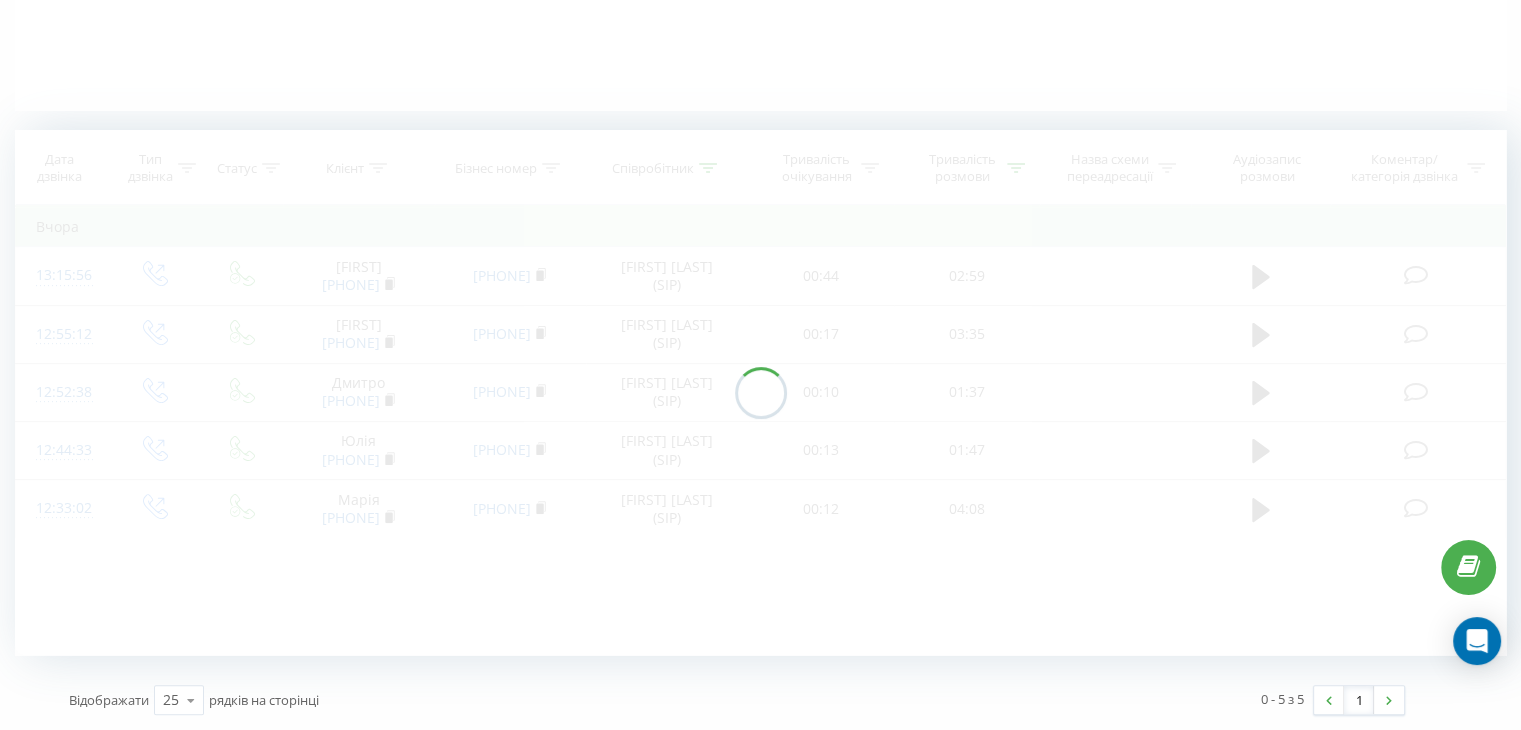scroll, scrollTop: 452, scrollLeft: 0, axis: vertical 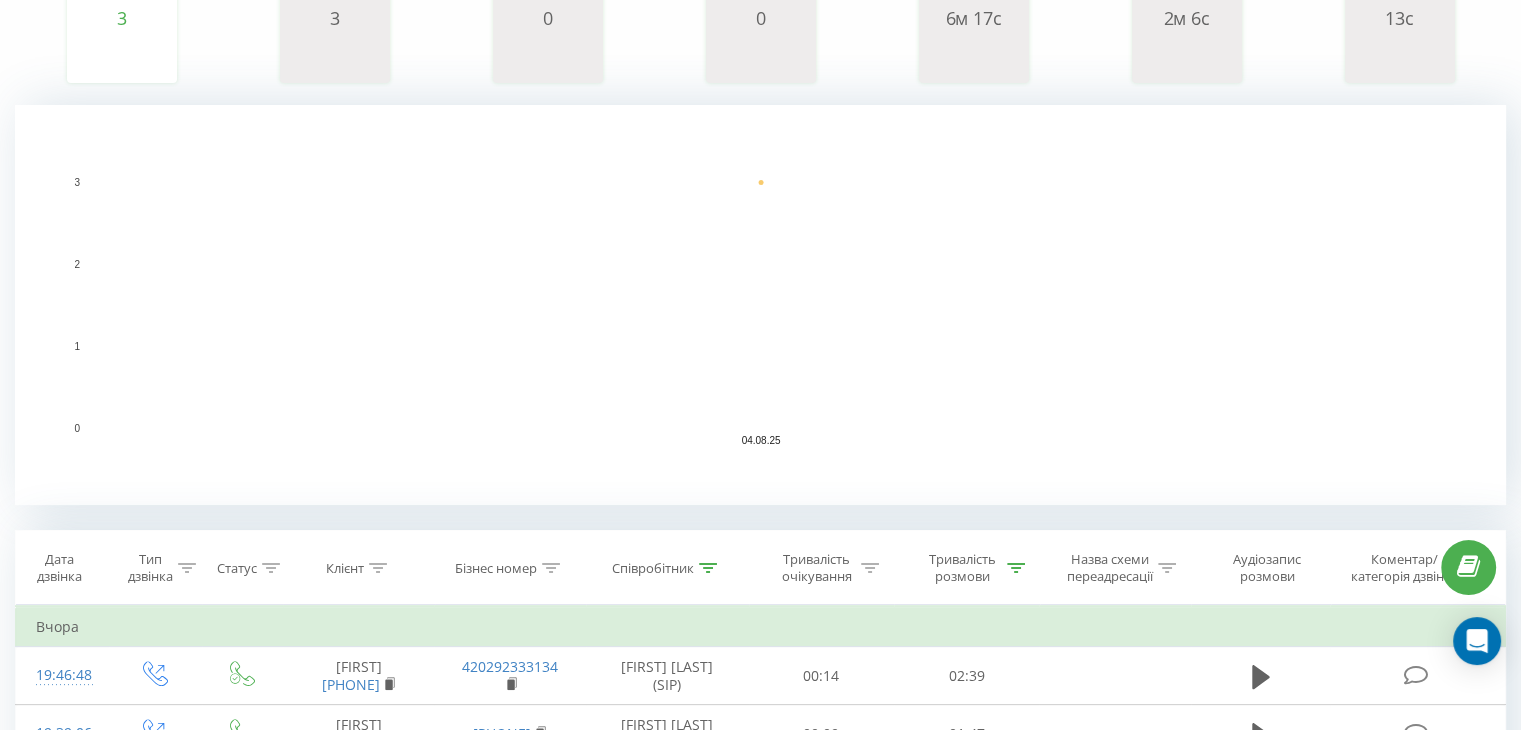 click 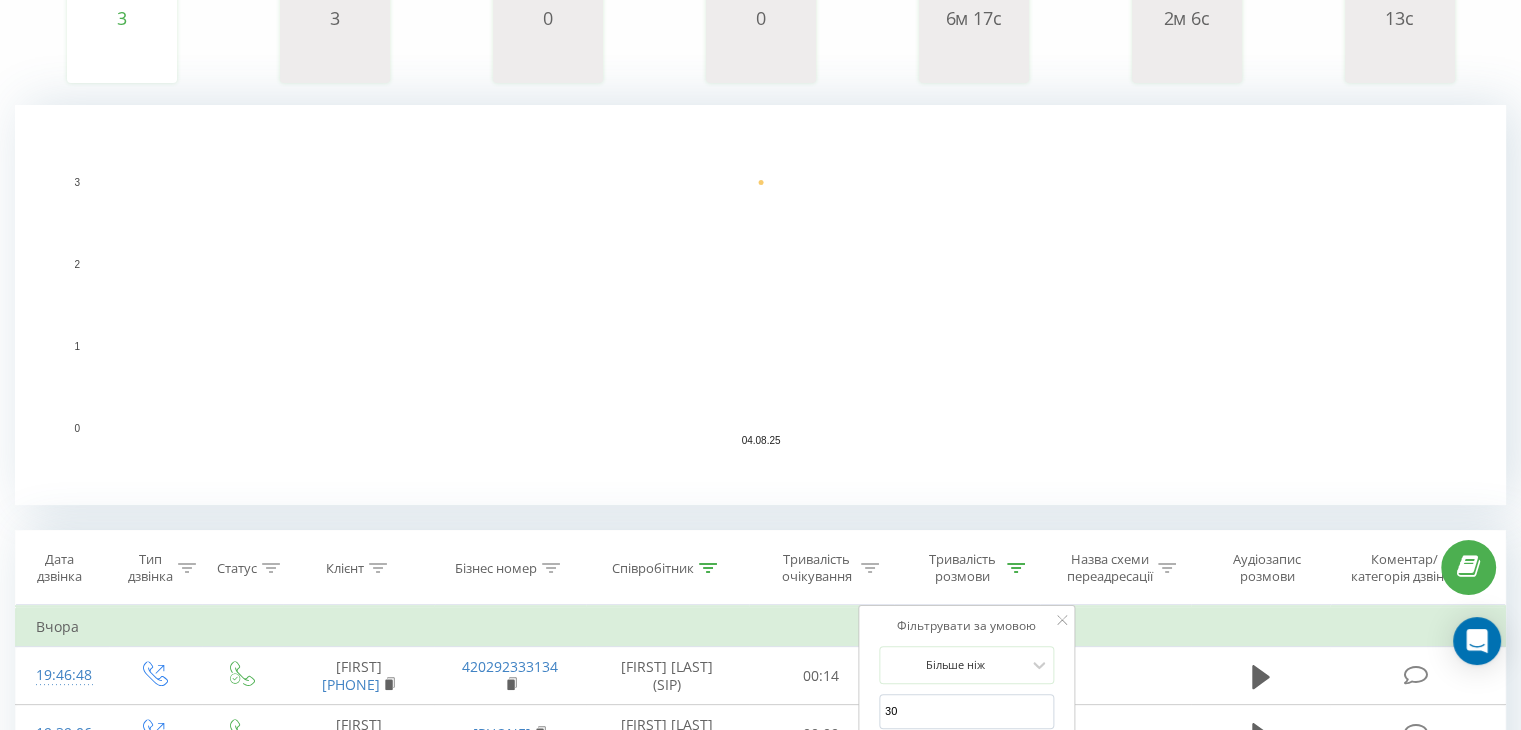 click on "30" at bounding box center (967, 711) 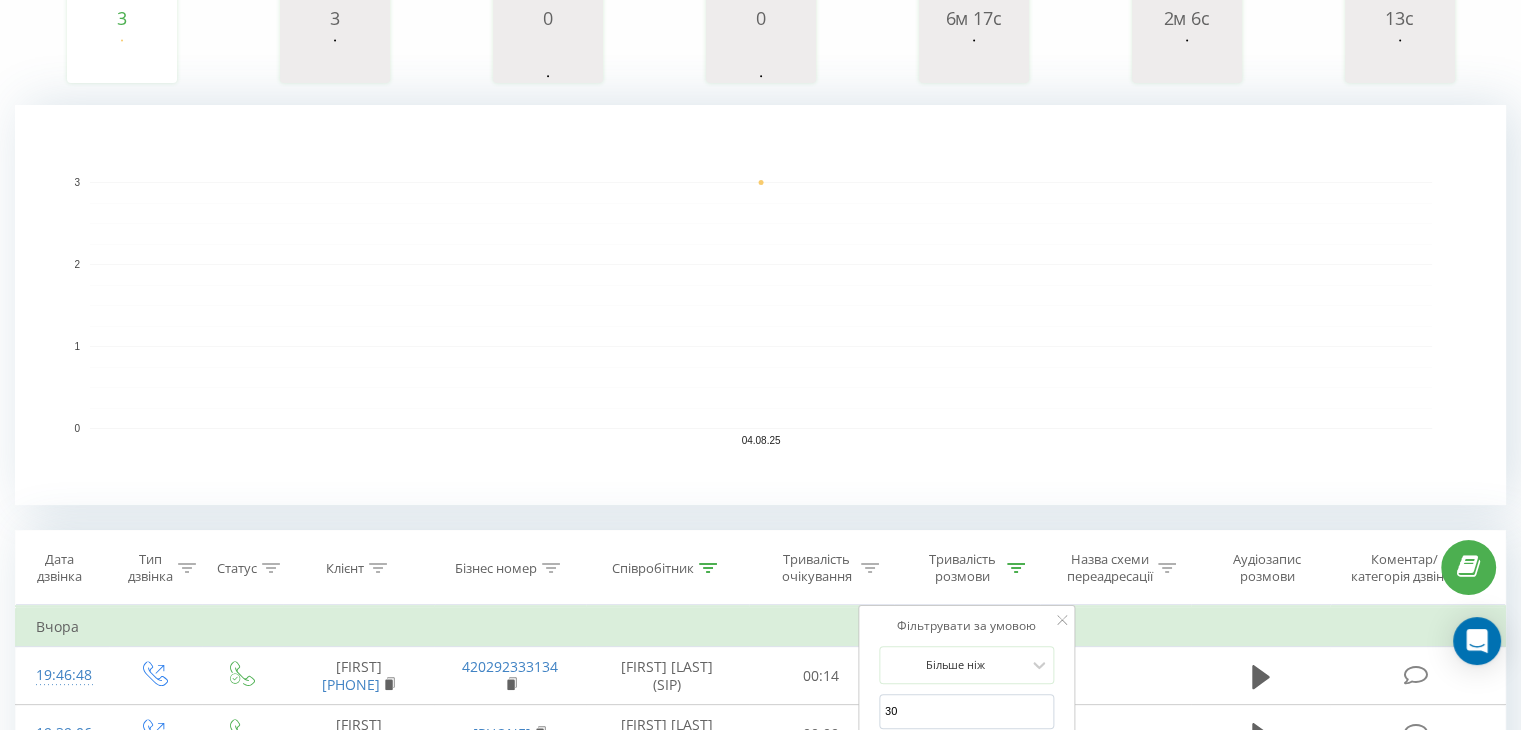 click on "30" at bounding box center (967, 711) 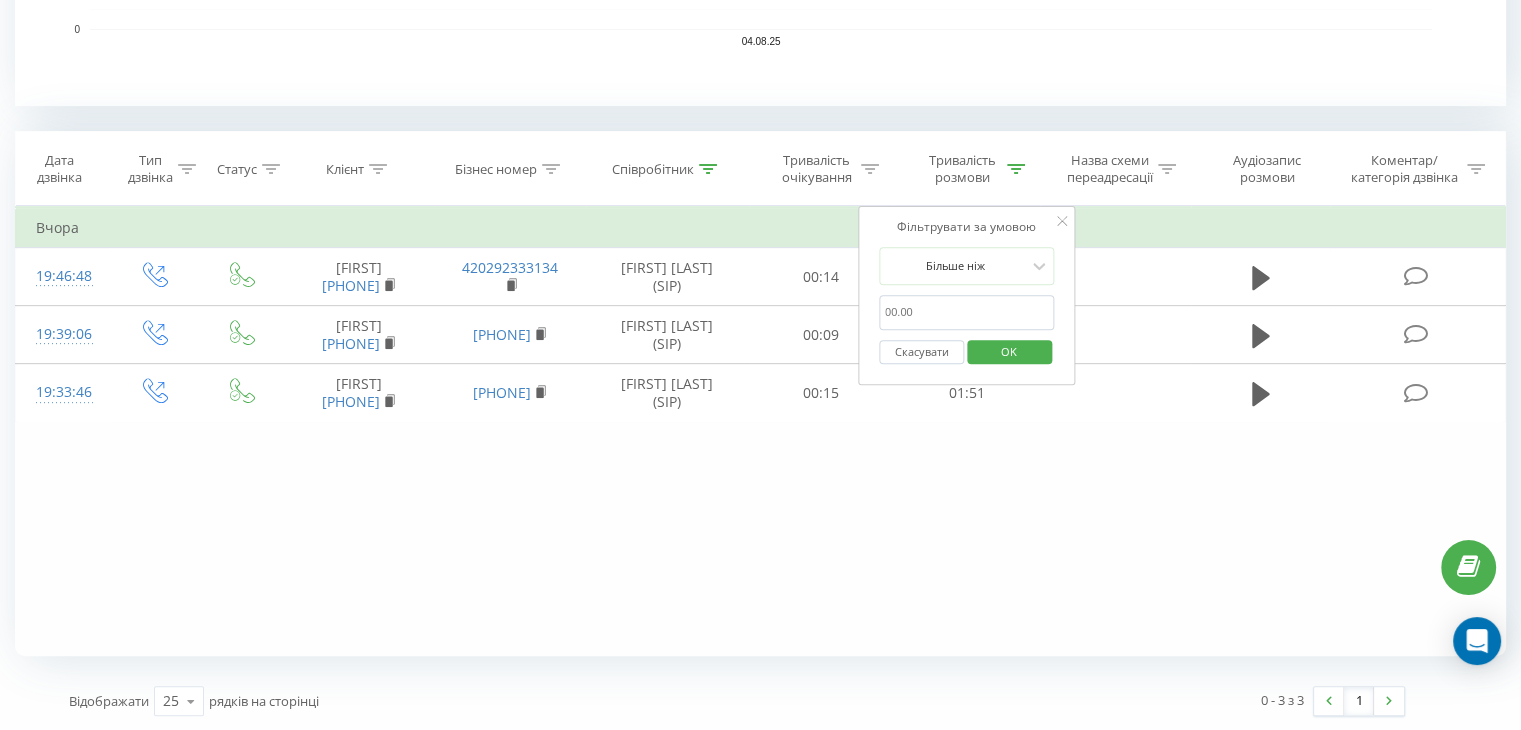 click on "OK" at bounding box center (1009, 351) 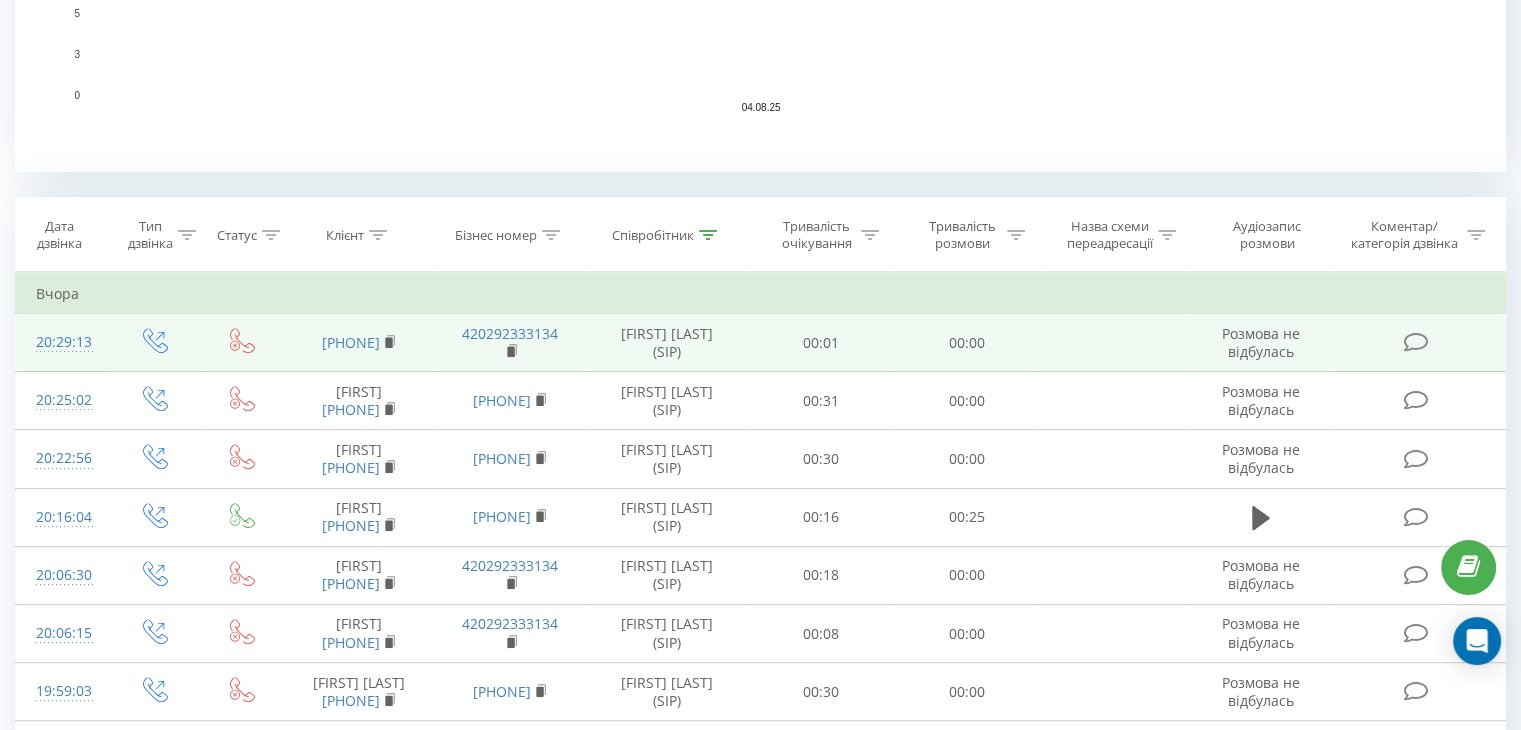 scroll, scrollTop: 0, scrollLeft: 0, axis: both 